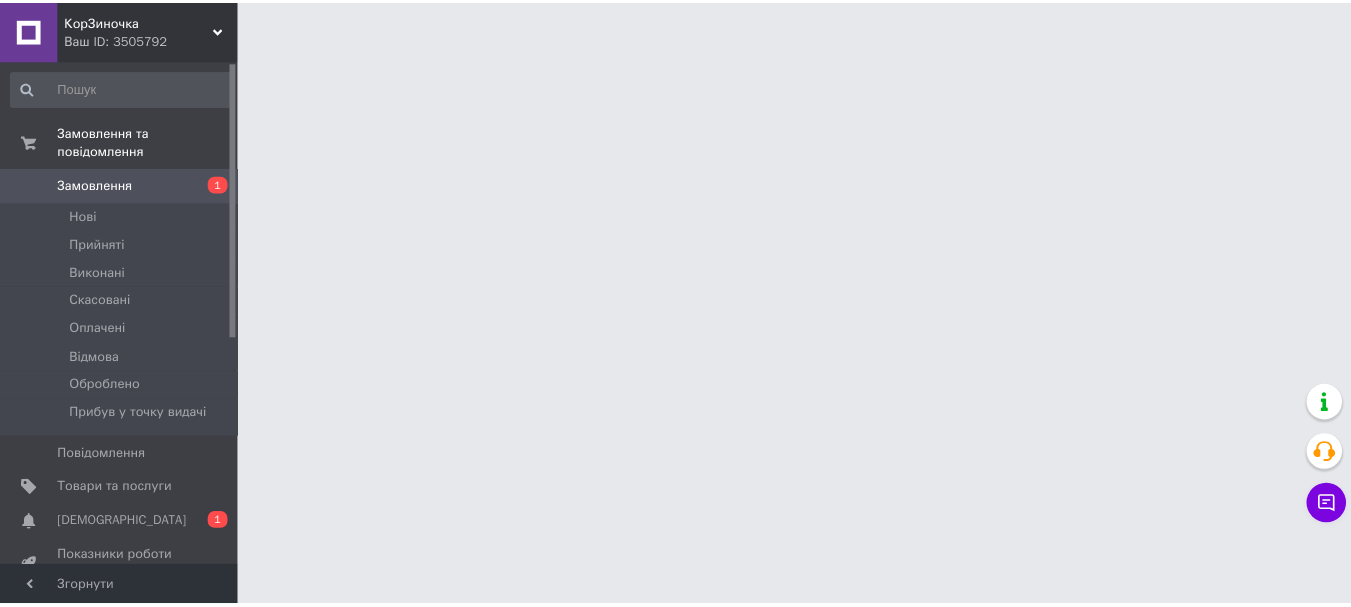 scroll, scrollTop: 0, scrollLeft: 0, axis: both 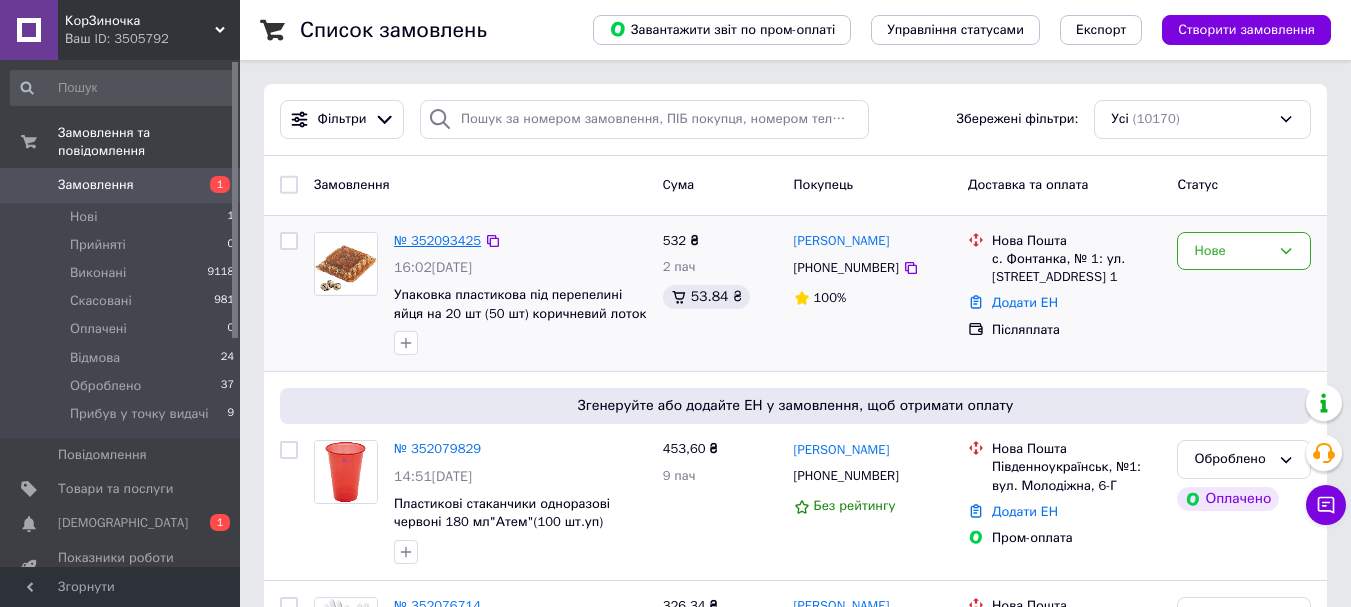 click on "№ 352093425" at bounding box center [437, 240] 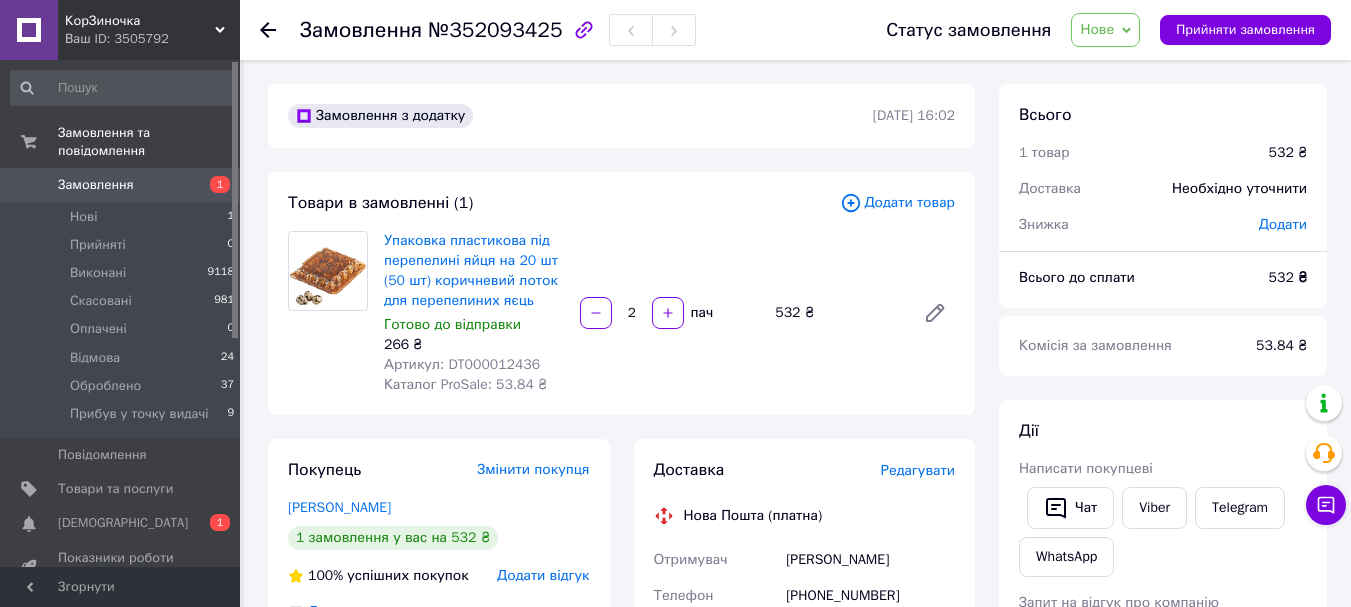 click on "Нове" at bounding box center (1097, 29) 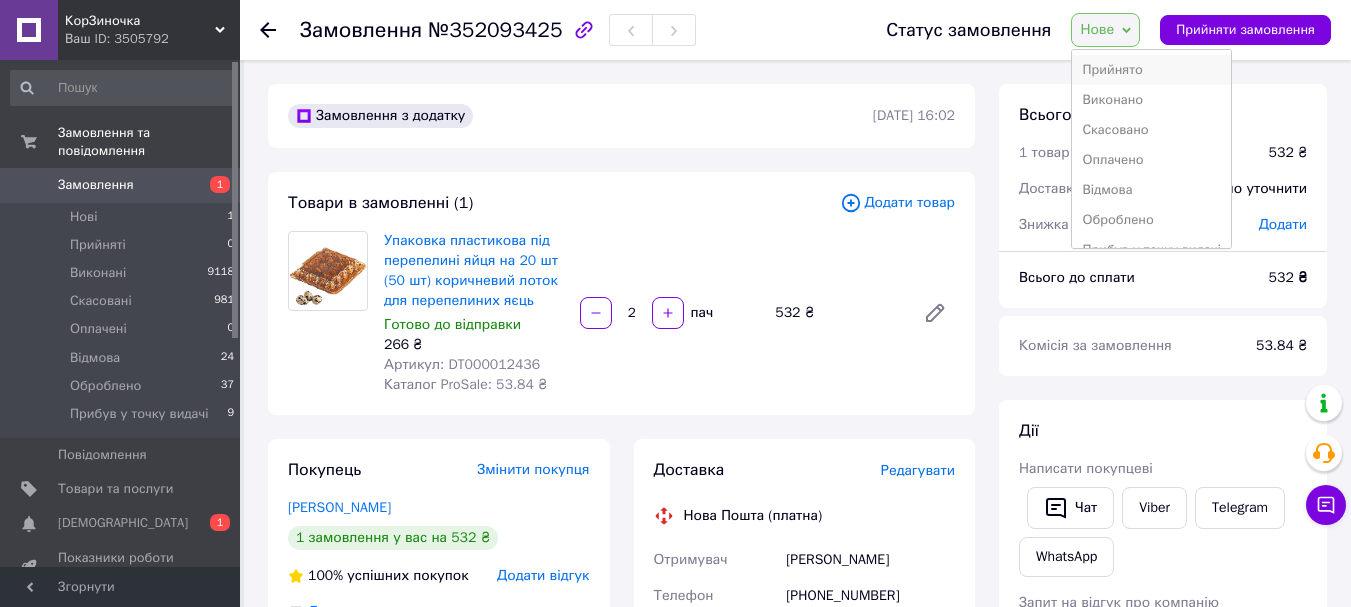 click on "Прийнято" at bounding box center [1151, 70] 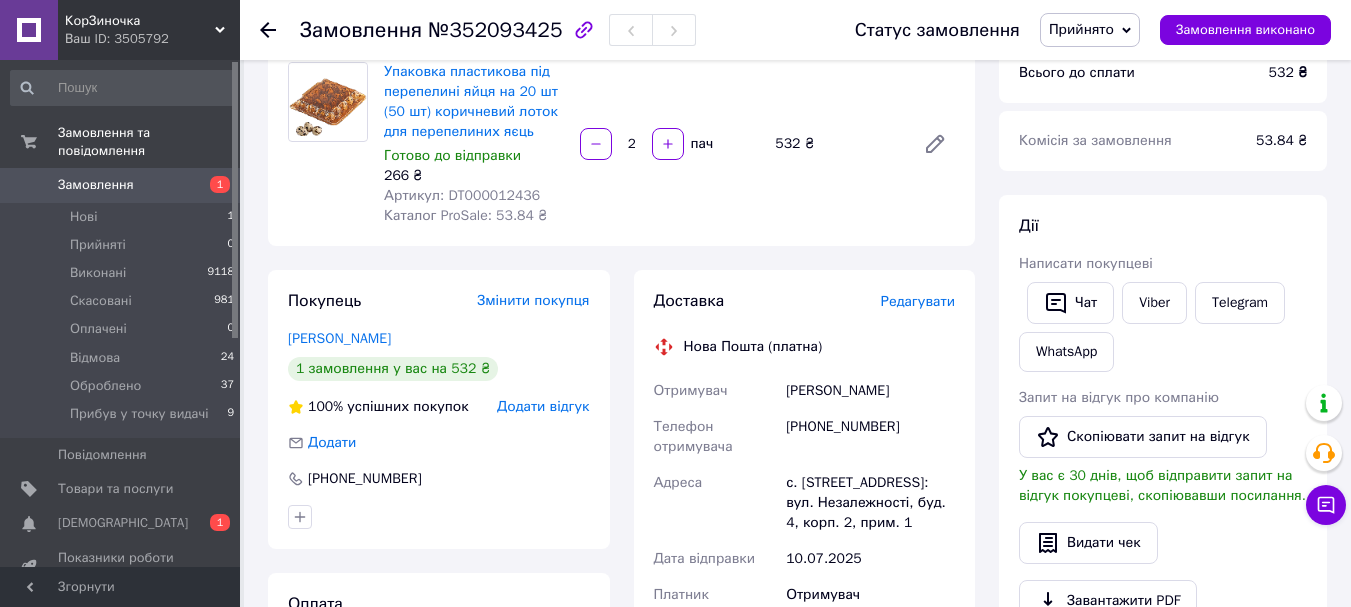 scroll, scrollTop: 200, scrollLeft: 0, axis: vertical 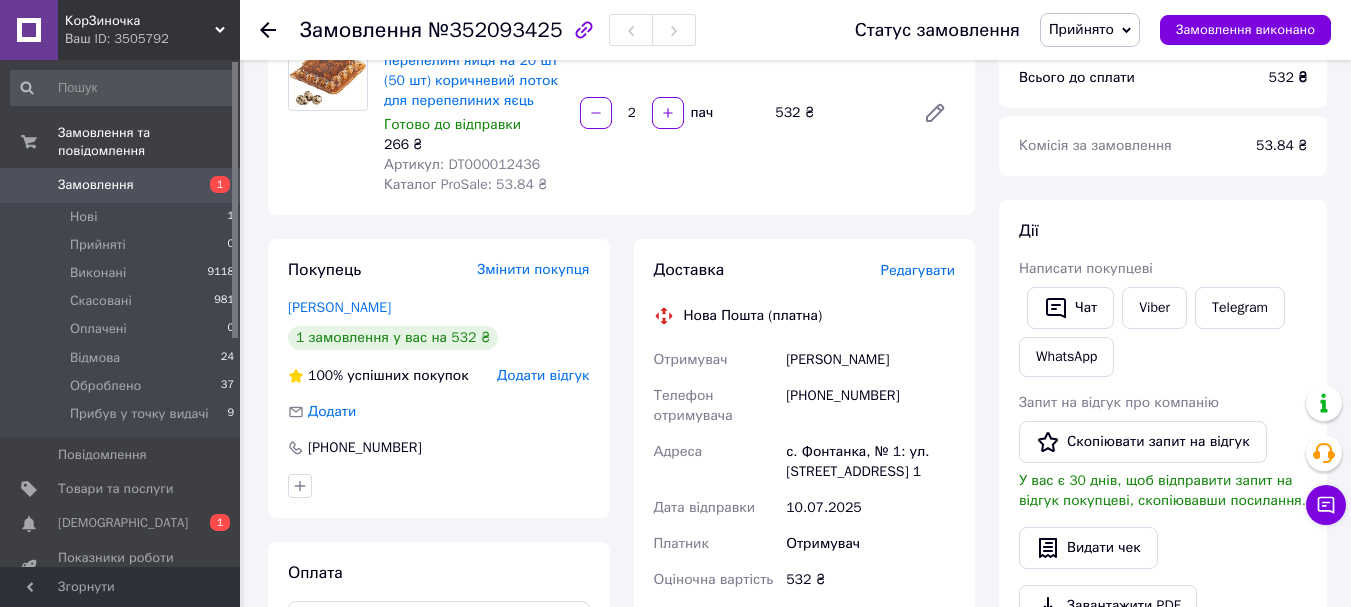 drag, startPoint x: 785, startPoint y: 359, endPoint x: 915, endPoint y: 361, distance: 130.01538 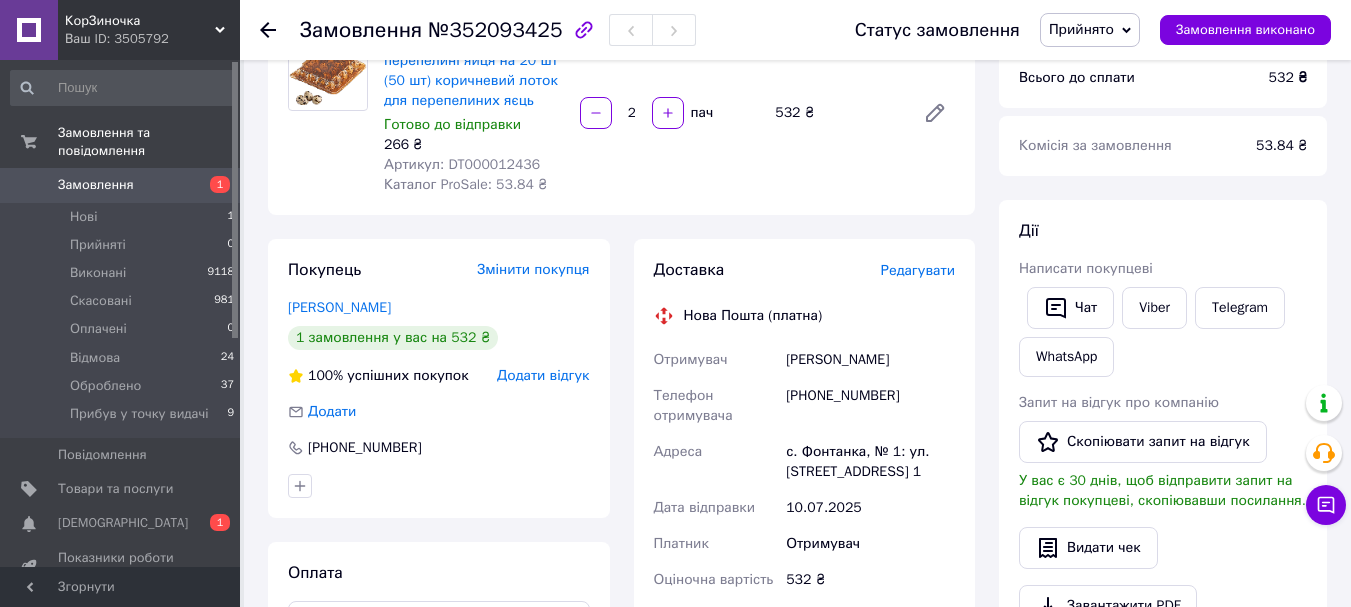 copy on "Нагорная Надежда" 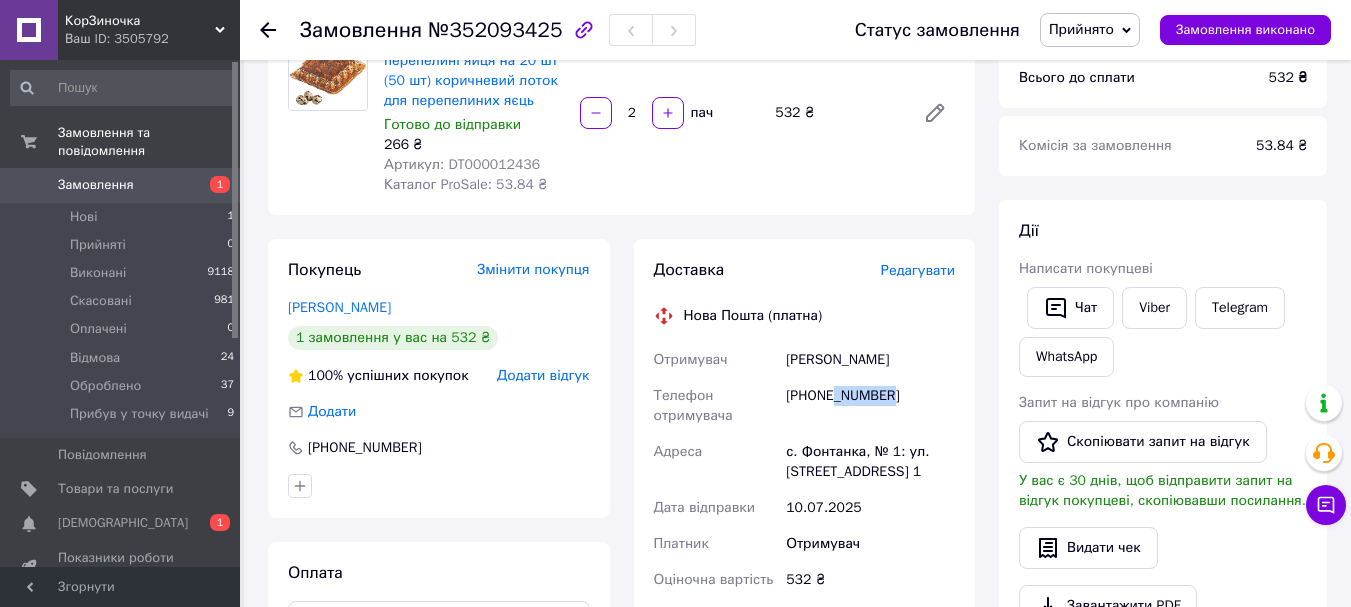 drag, startPoint x: 836, startPoint y: 396, endPoint x: 896, endPoint y: 399, distance: 60.074955 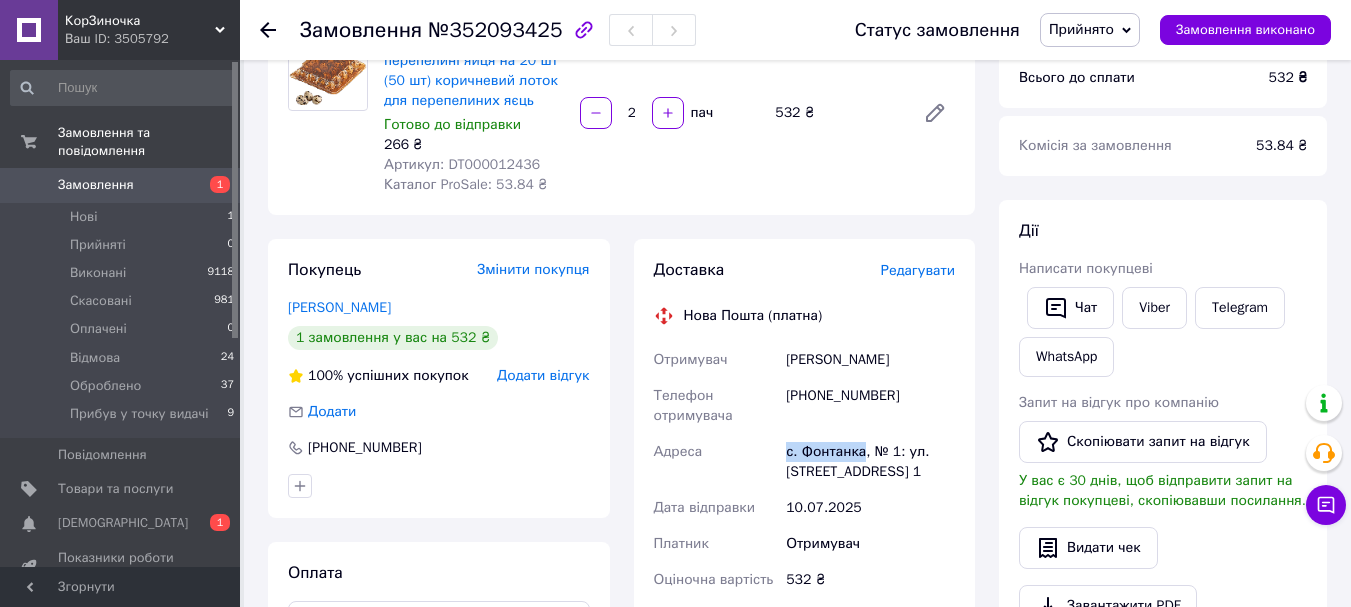 drag, startPoint x: 787, startPoint y: 453, endPoint x: 858, endPoint y: 453, distance: 71 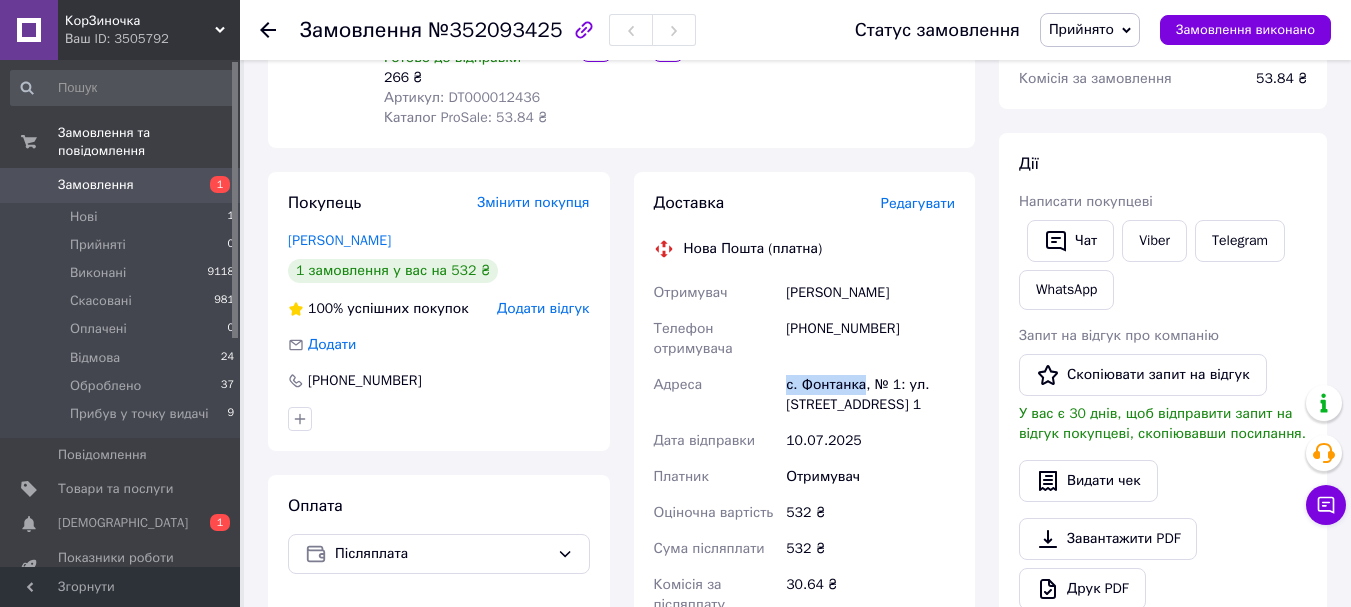 scroll, scrollTop: 300, scrollLeft: 0, axis: vertical 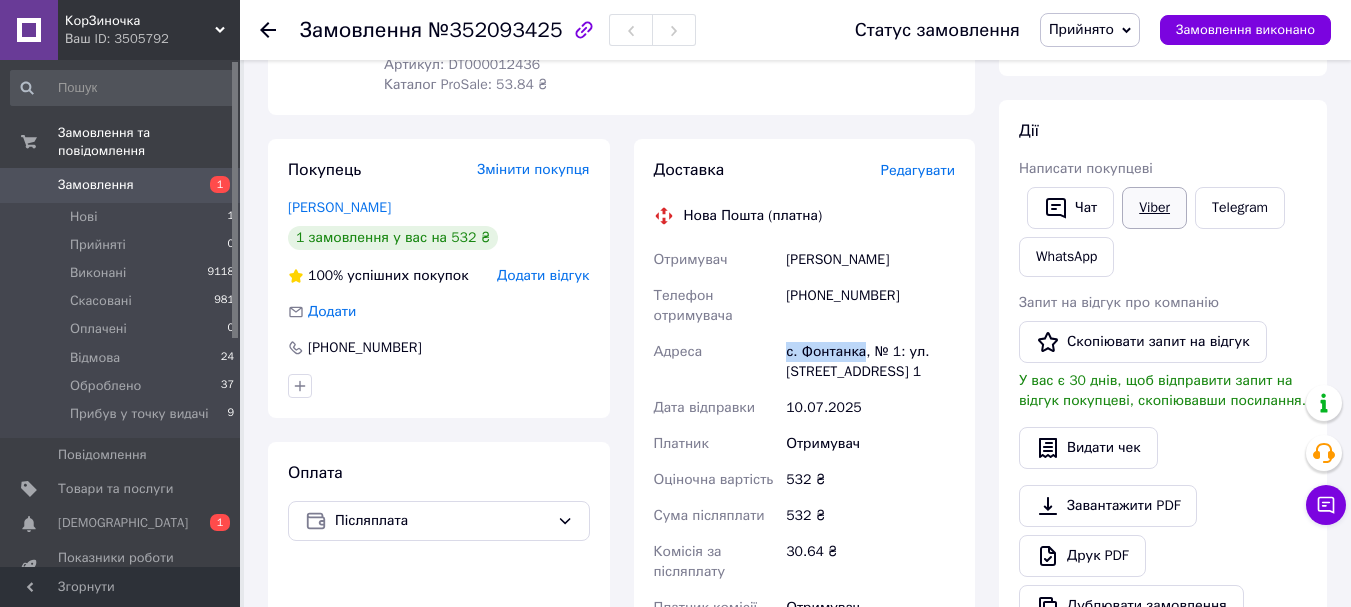 click on "Viber" at bounding box center [1154, 208] 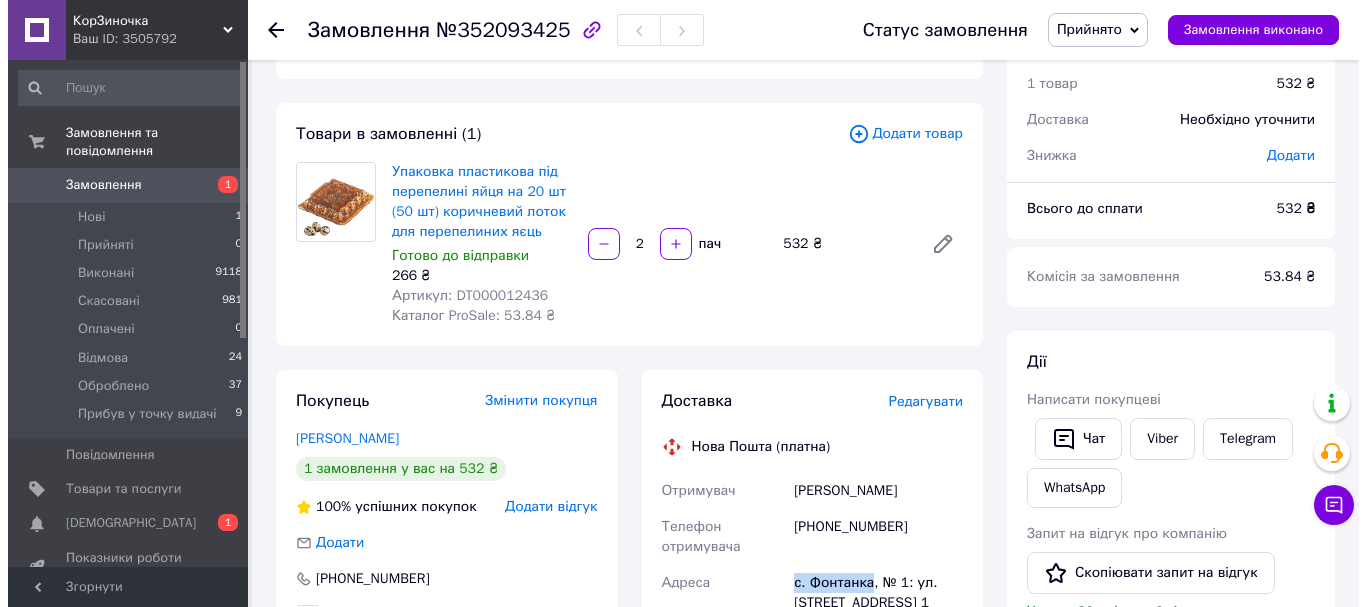 scroll, scrollTop: 0, scrollLeft: 0, axis: both 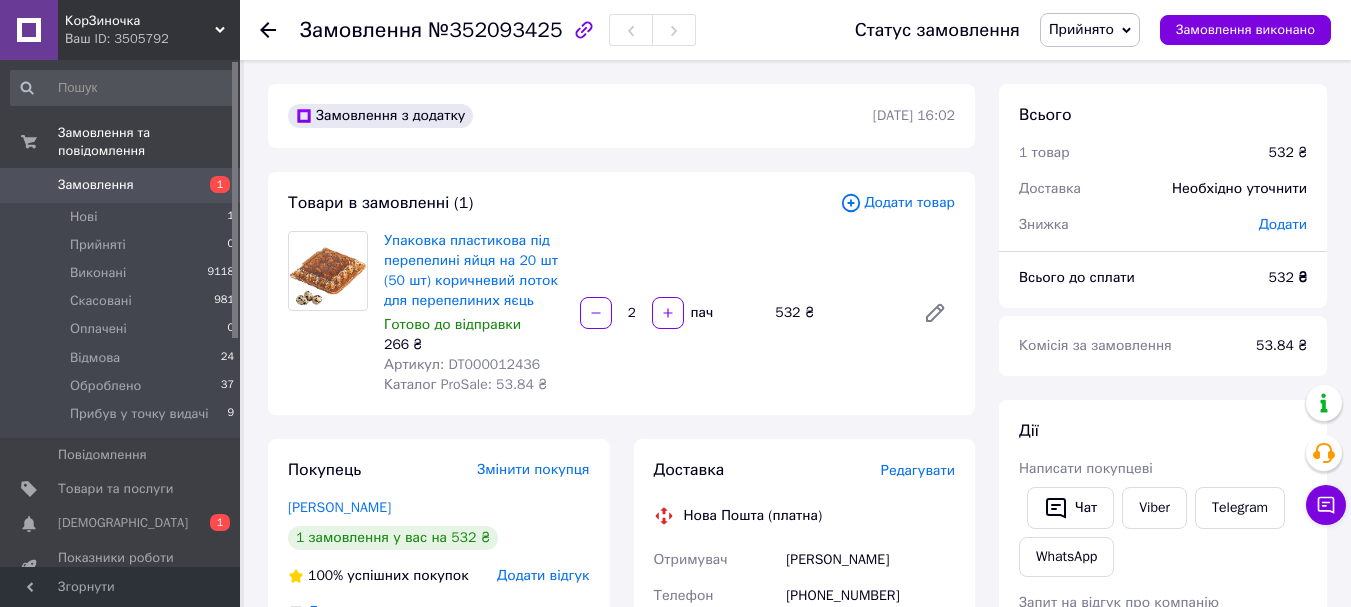 click on "Прийнято" at bounding box center [1081, 29] 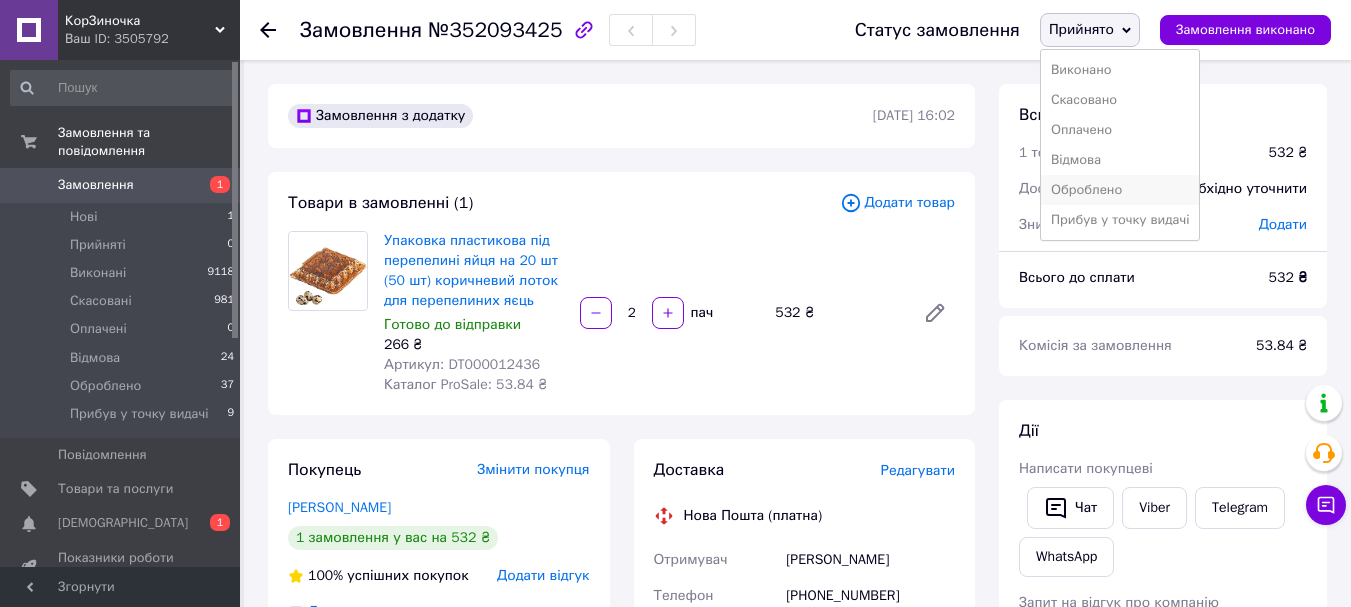 click on "Оброблено" at bounding box center (1120, 190) 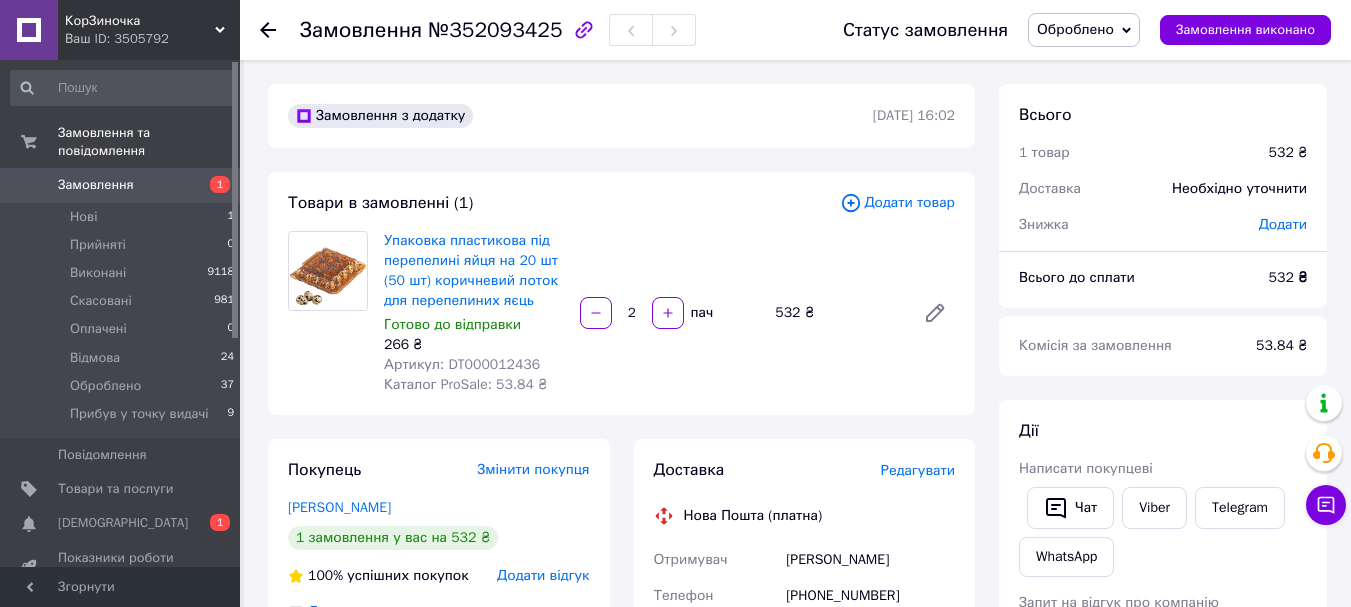 click on "Замовлення" at bounding box center (96, 185) 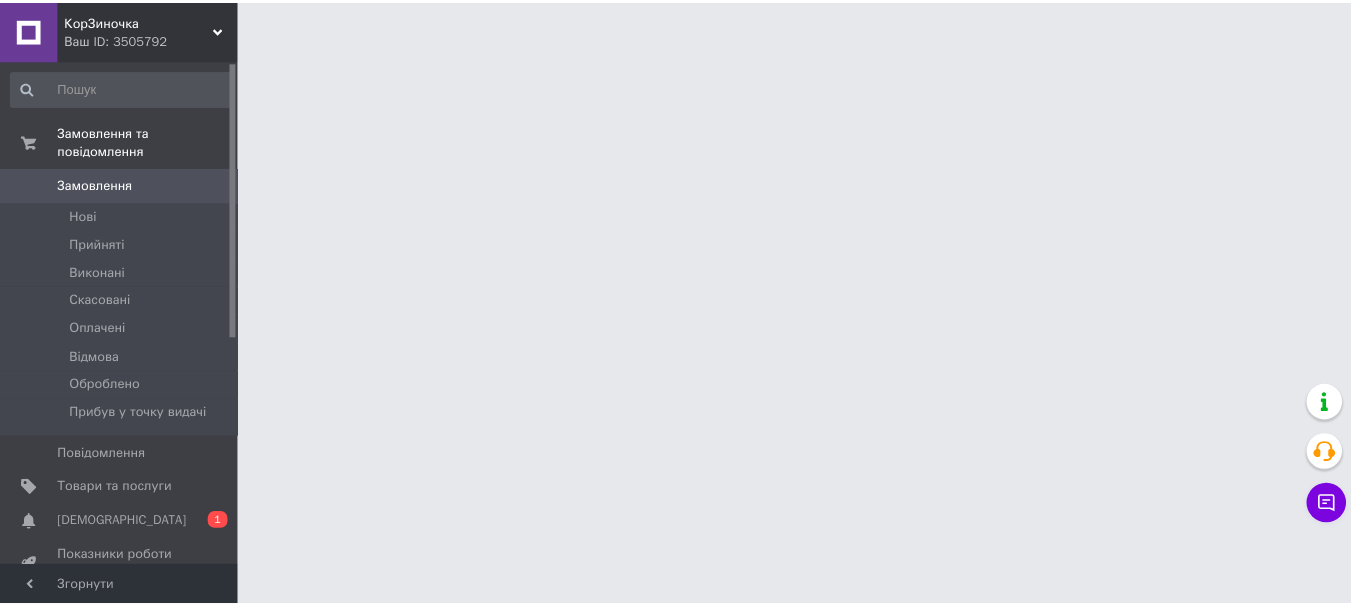 scroll, scrollTop: 0, scrollLeft: 0, axis: both 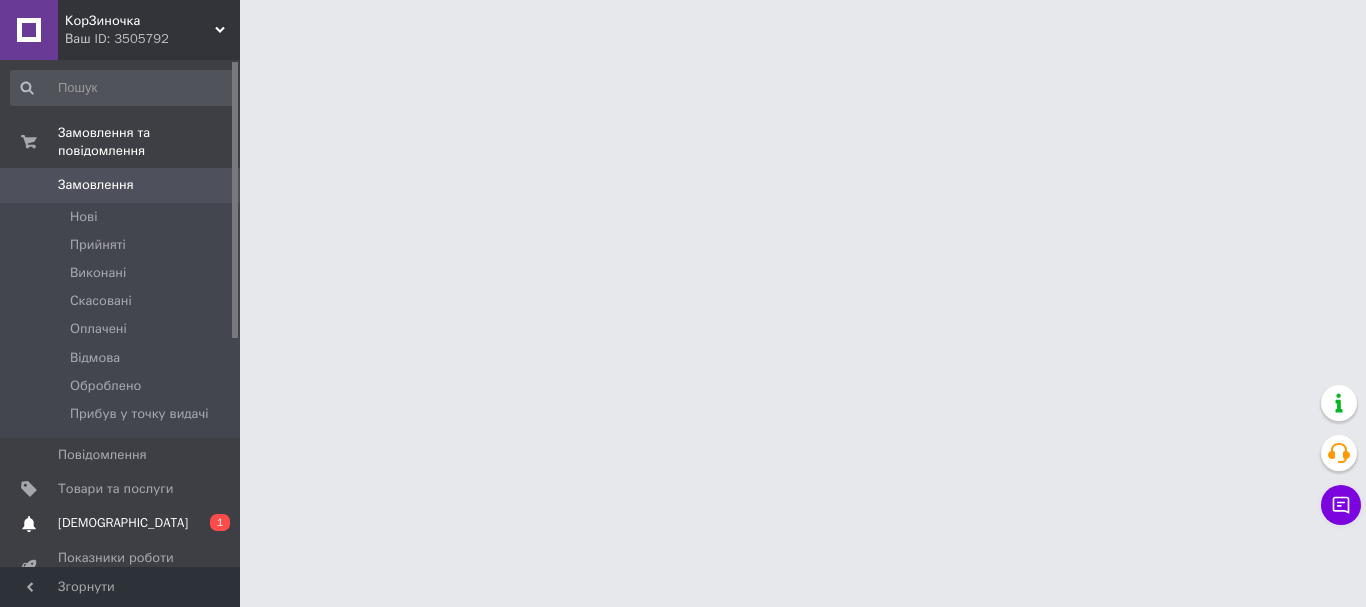 click on "[DEMOGRAPHIC_DATA]" at bounding box center [123, 523] 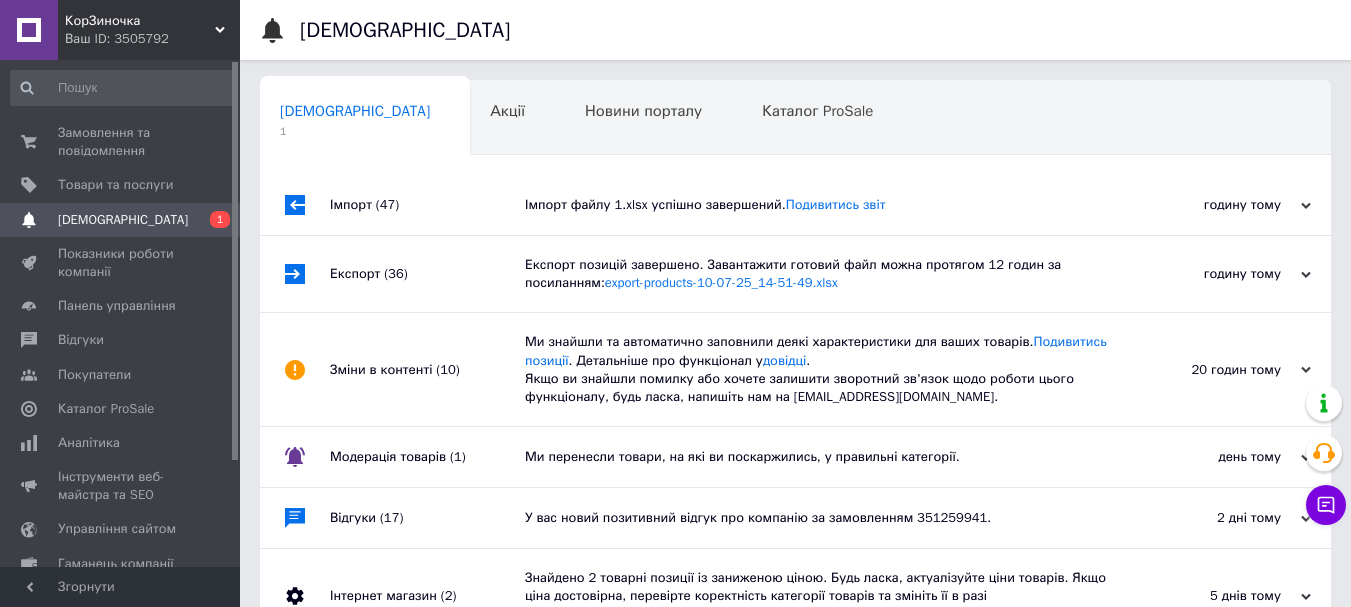 click on "годину тому" at bounding box center [1211, 205] 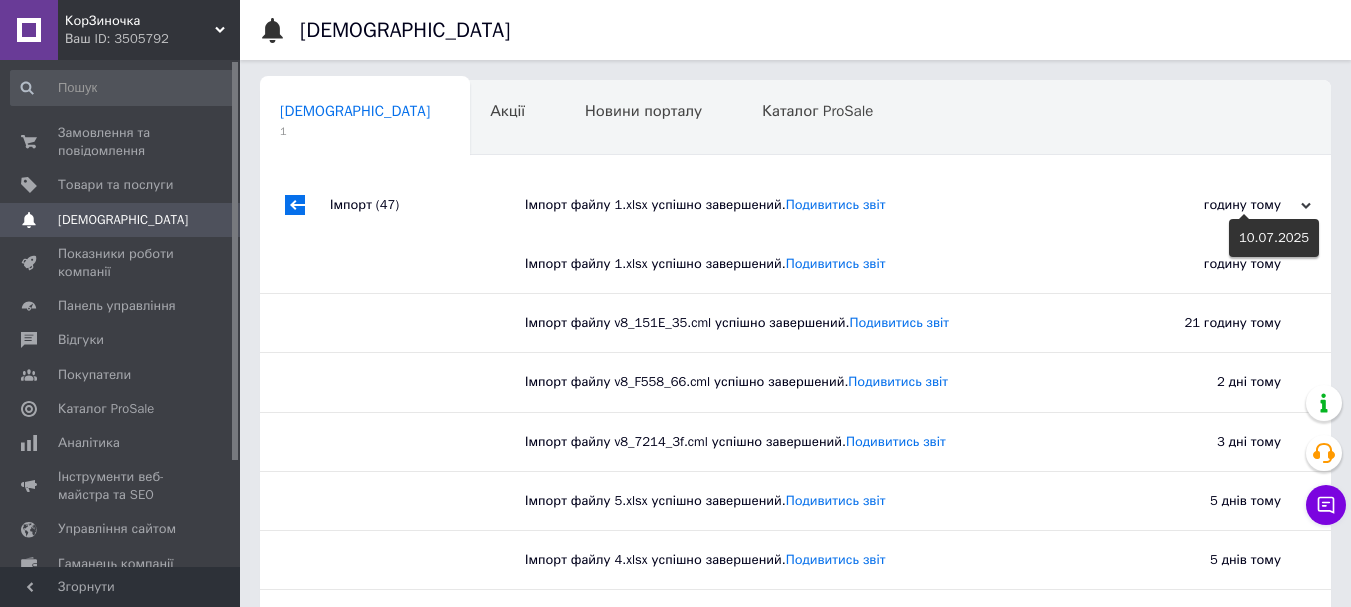click on "годину тому" at bounding box center [1211, 205] 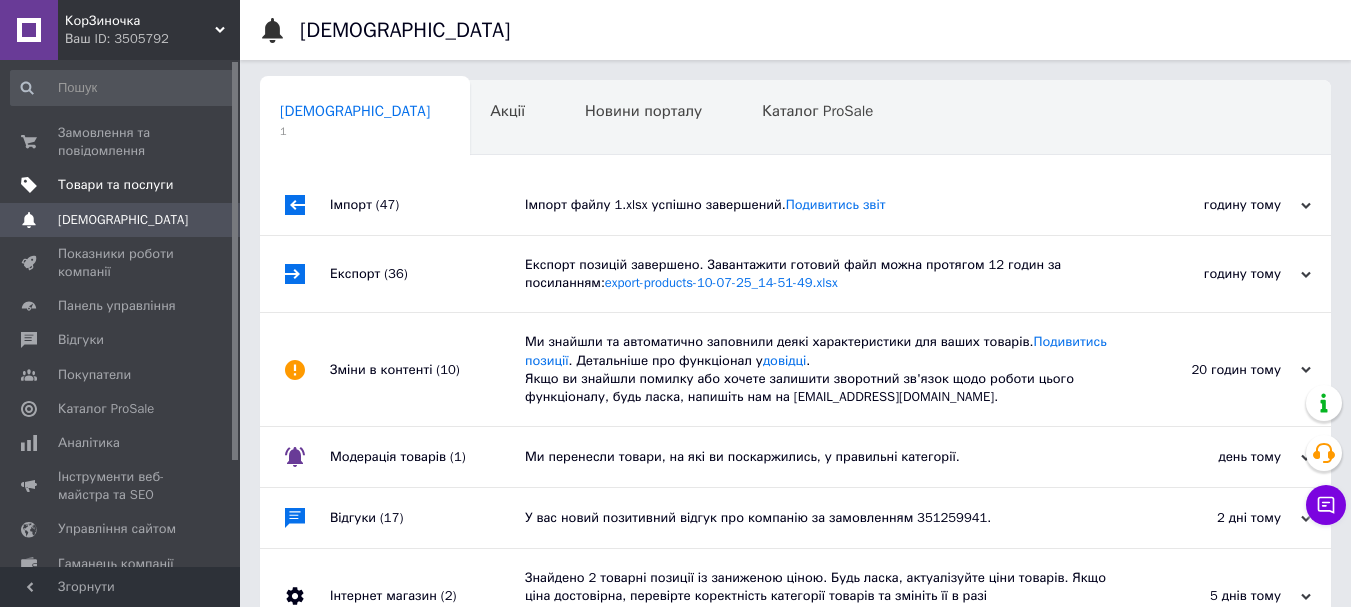 click on "Товари та послуги" at bounding box center [115, 185] 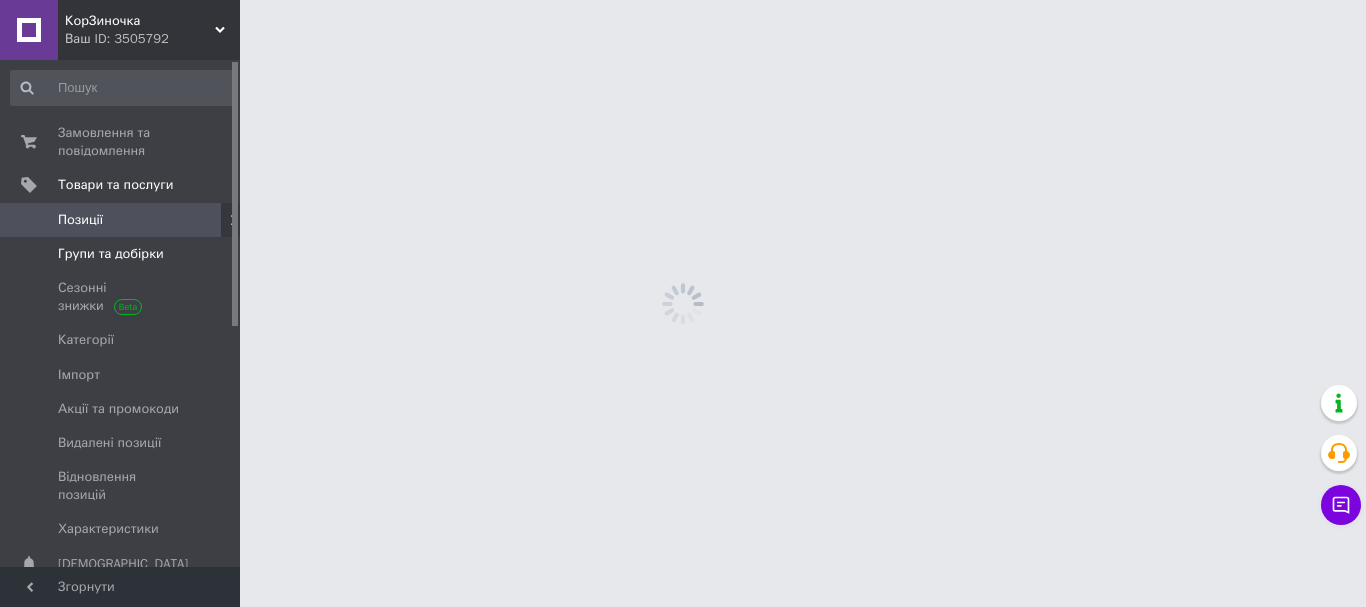 click on "Групи та добірки" at bounding box center (111, 254) 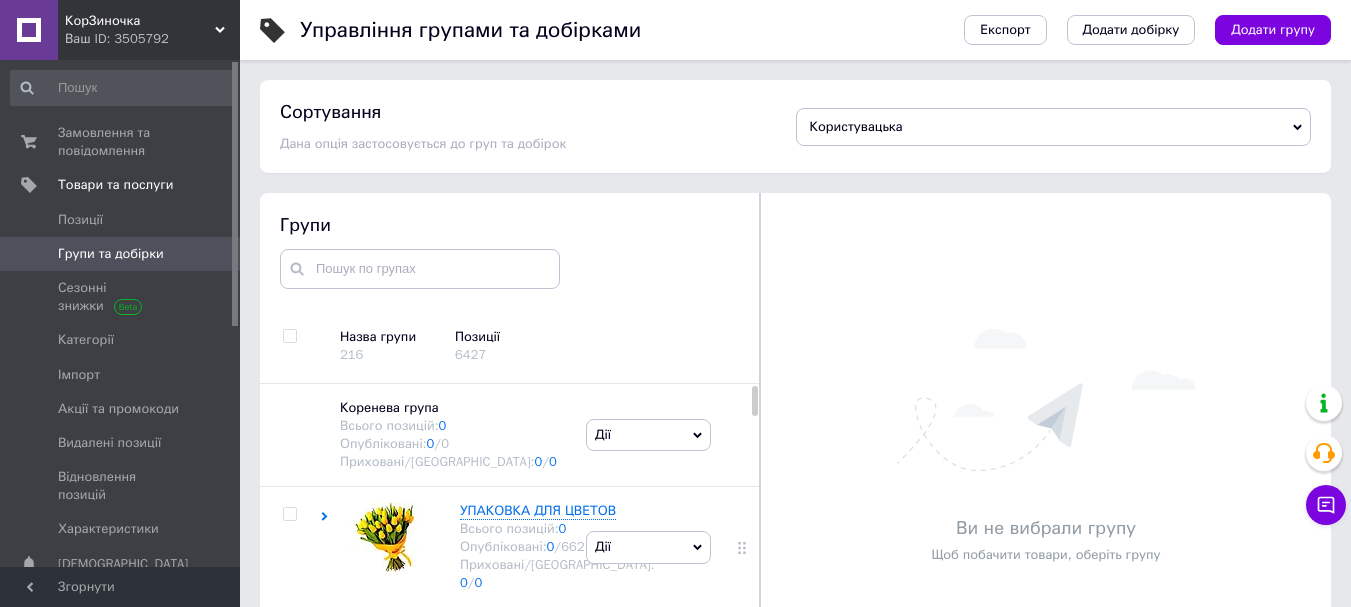 scroll, scrollTop: 113, scrollLeft: 0, axis: vertical 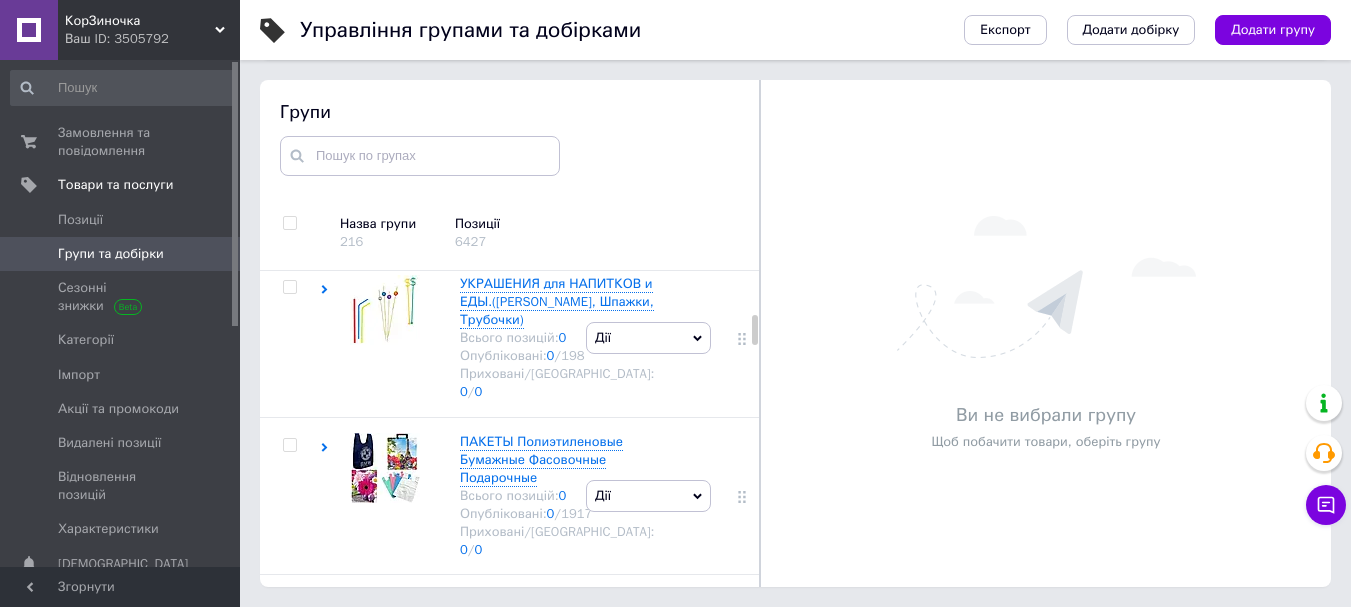 click on "ОДНОРАЗОВАЯ ПОСУДА" at bounding box center [538, 161] 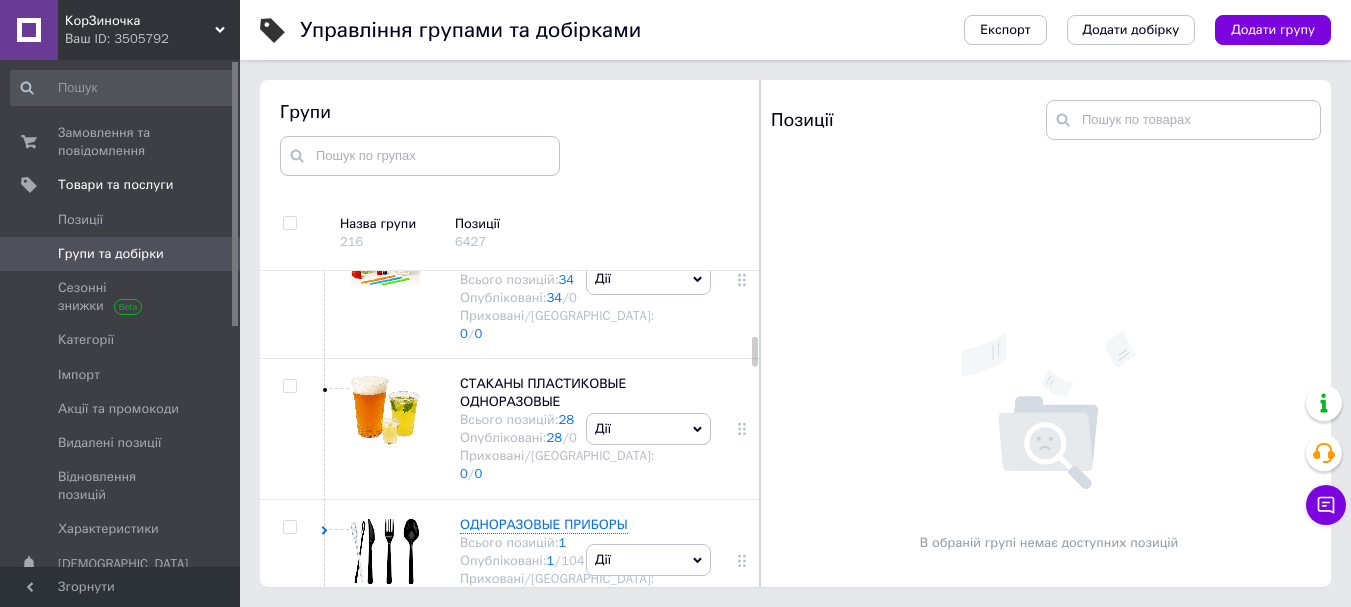 scroll, scrollTop: 1500, scrollLeft: 0, axis: vertical 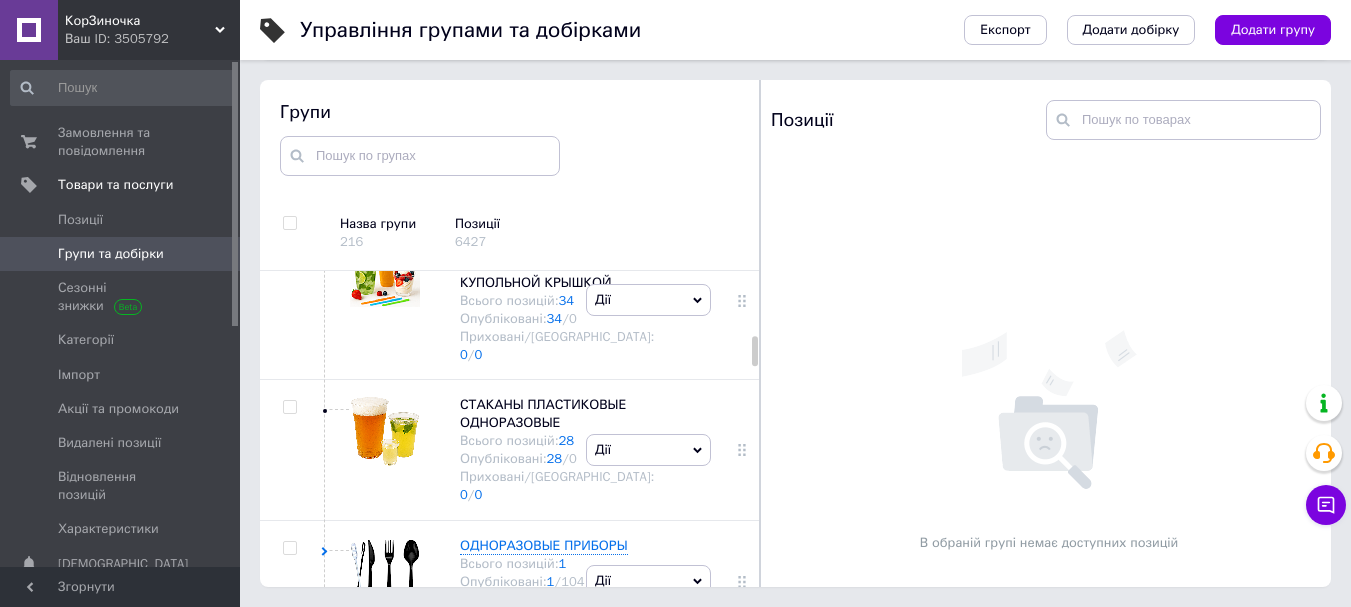 click on "СТАКАНЫ БУМАЖНЫЕ ДЛЯ КОФЕ, ЧАЯ И РАСХОДНИКИ К НИМ" at bounding box center [555, -35] 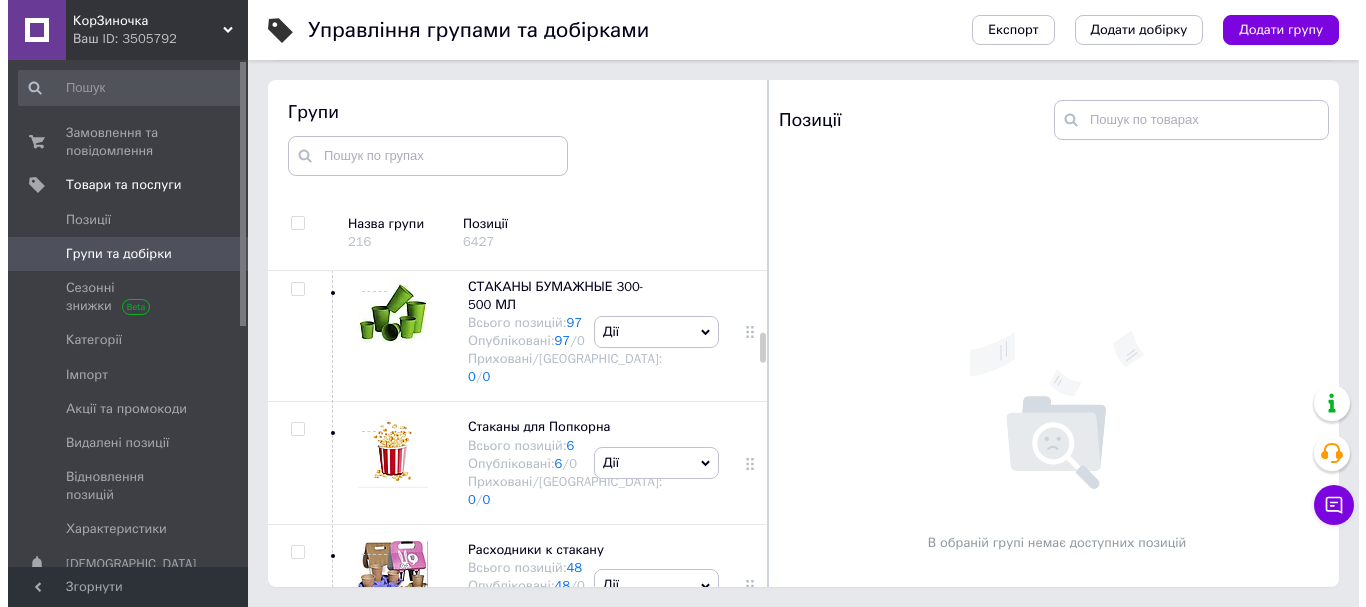 scroll, scrollTop: 1700, scrollLeft: 0, axis: vertical 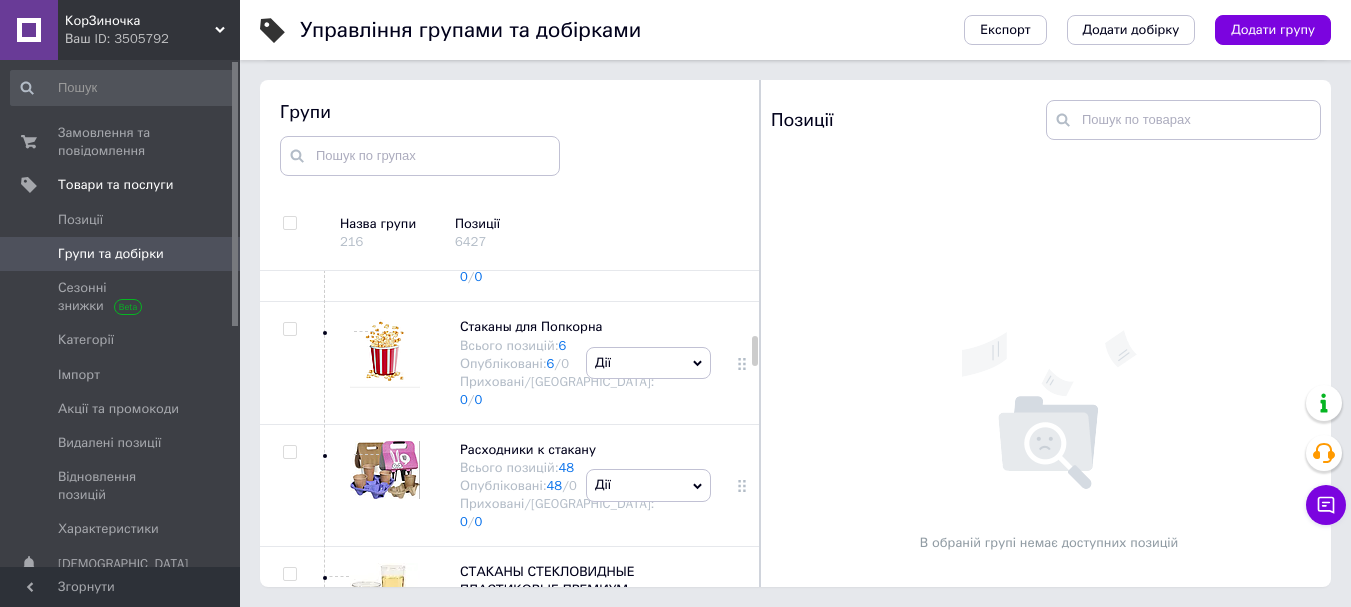 click at bounding box center [289, -92] 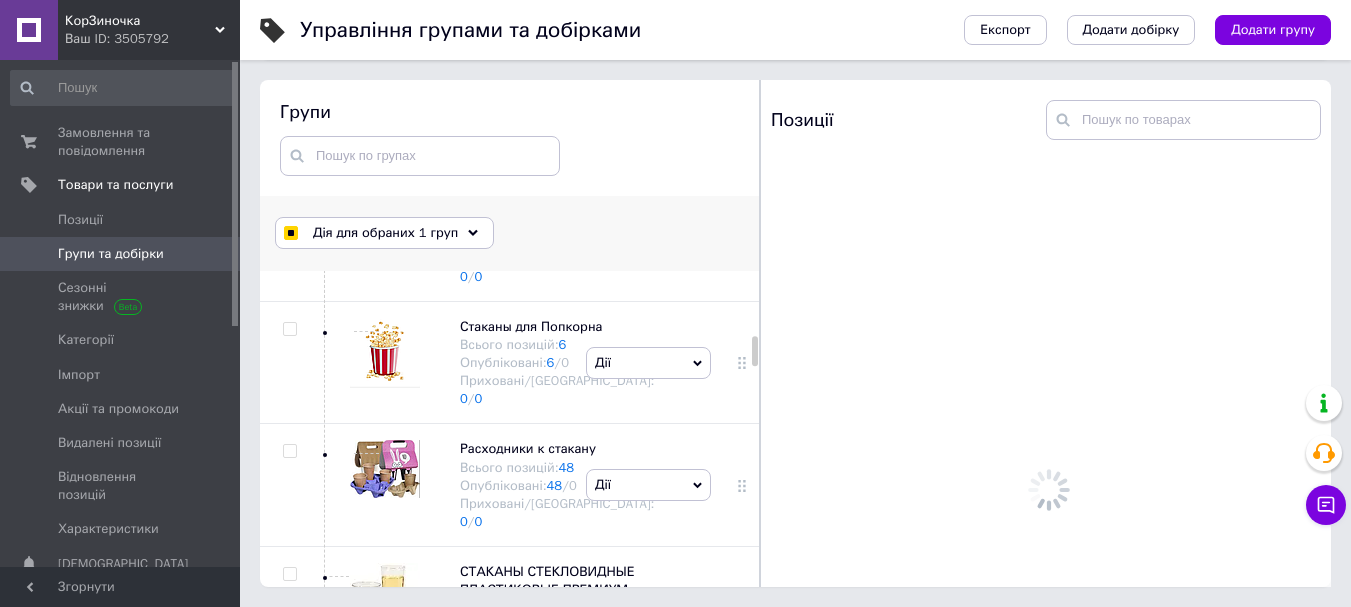 click on "Дія для обраних 1 груп" at bounding box center (384, 233) 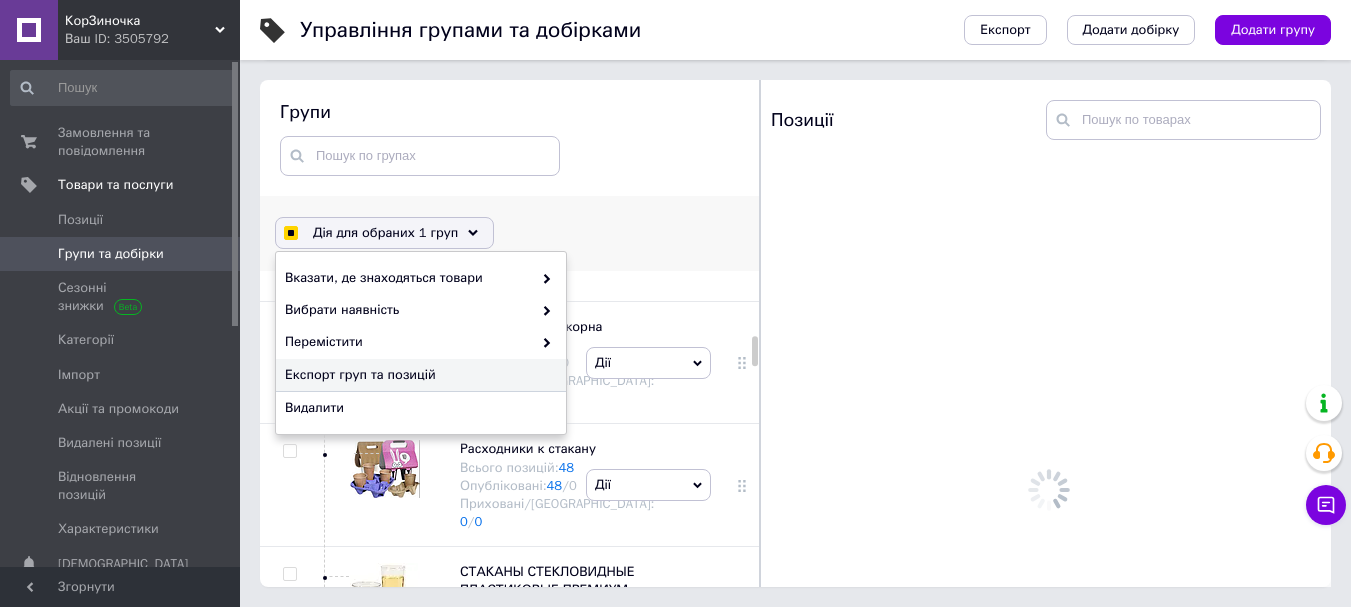 click on "Експорт груп та позицій" at bounding box center (418, 375) 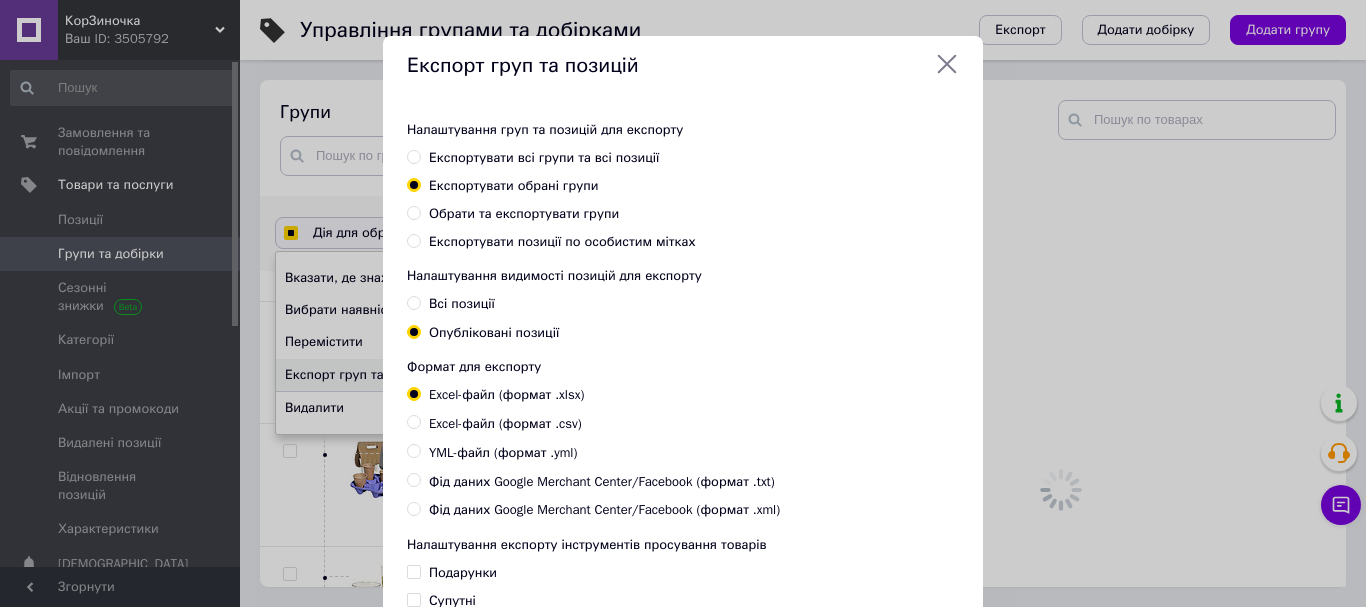 scroll, scrollTop: 1683, scrollLeft: 0, axis: vertical 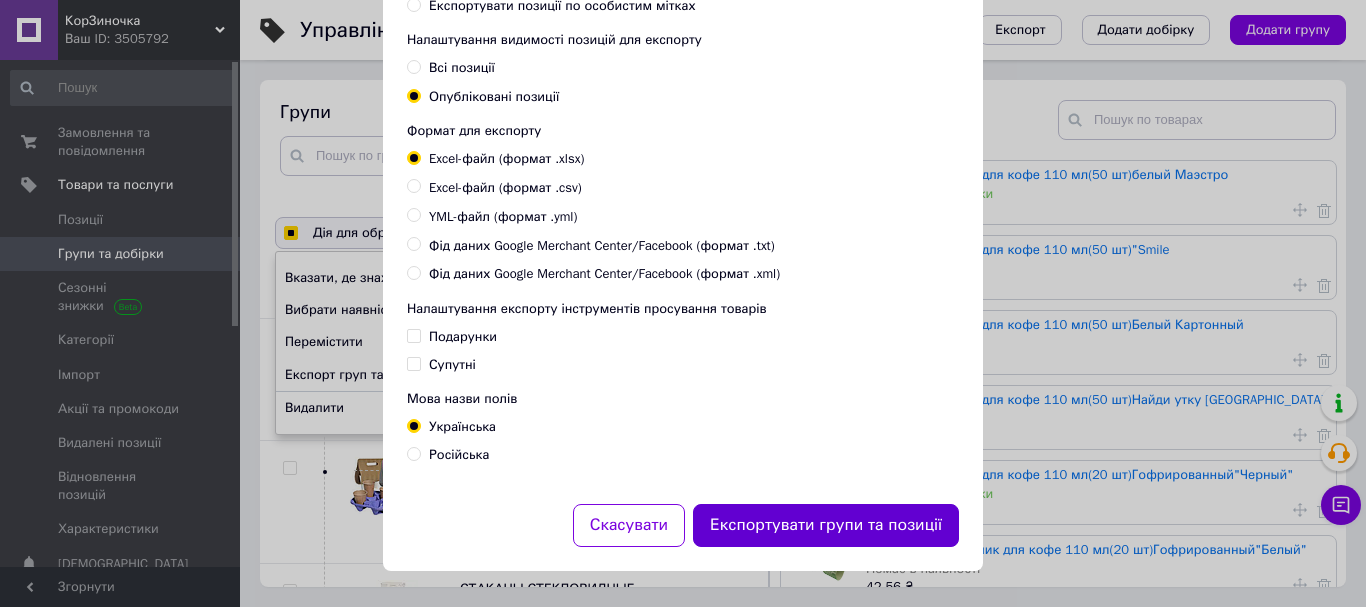 click on "Експортувати групи та позиції" at bounding box center (826, 525) 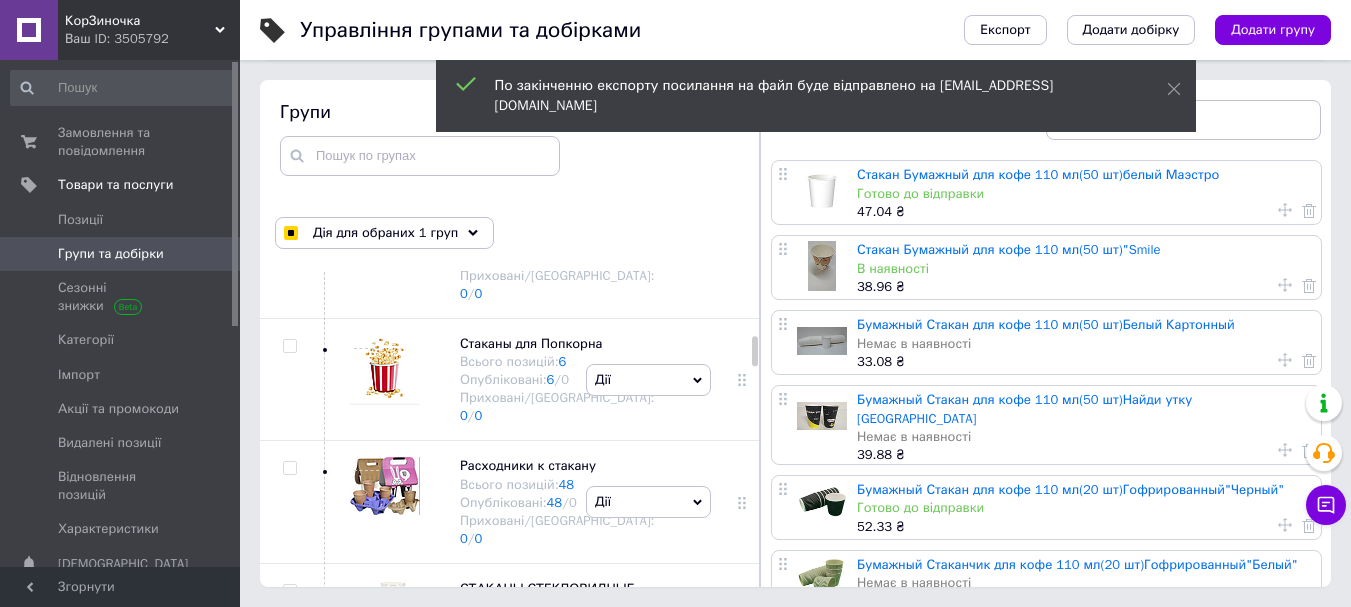 scroll, scrollTop: 1700, scrollLeft: 0, axis: vertical 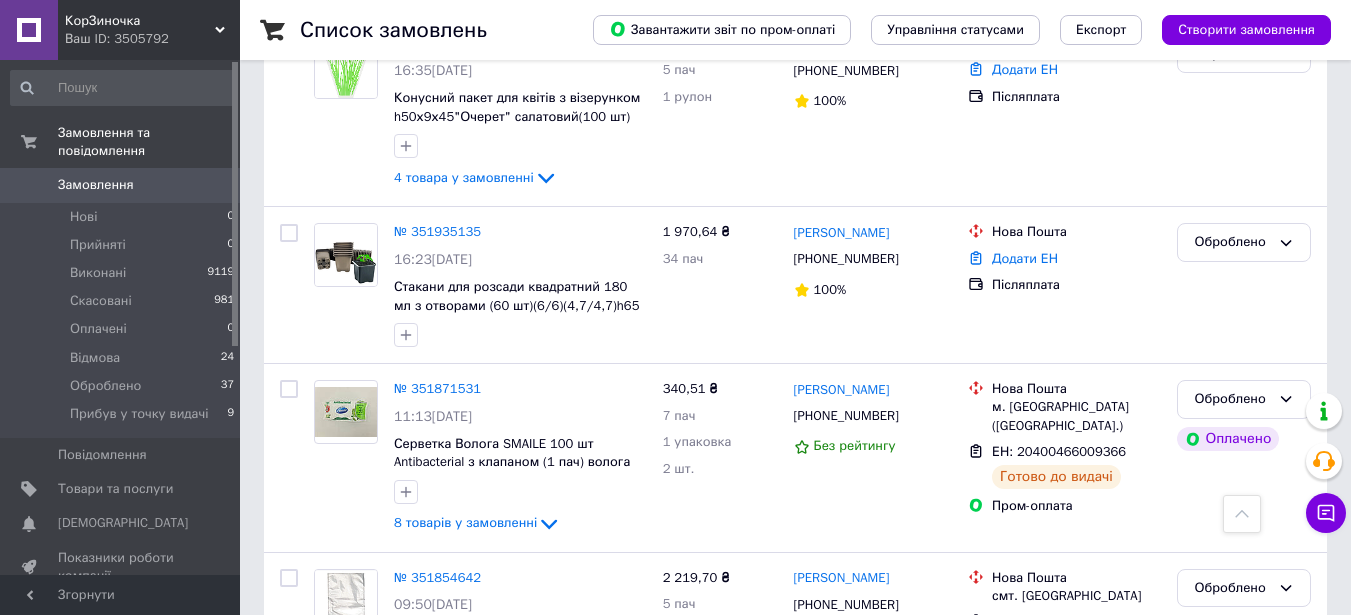 click on "№ 351935135" at bounding box center (437, 231) 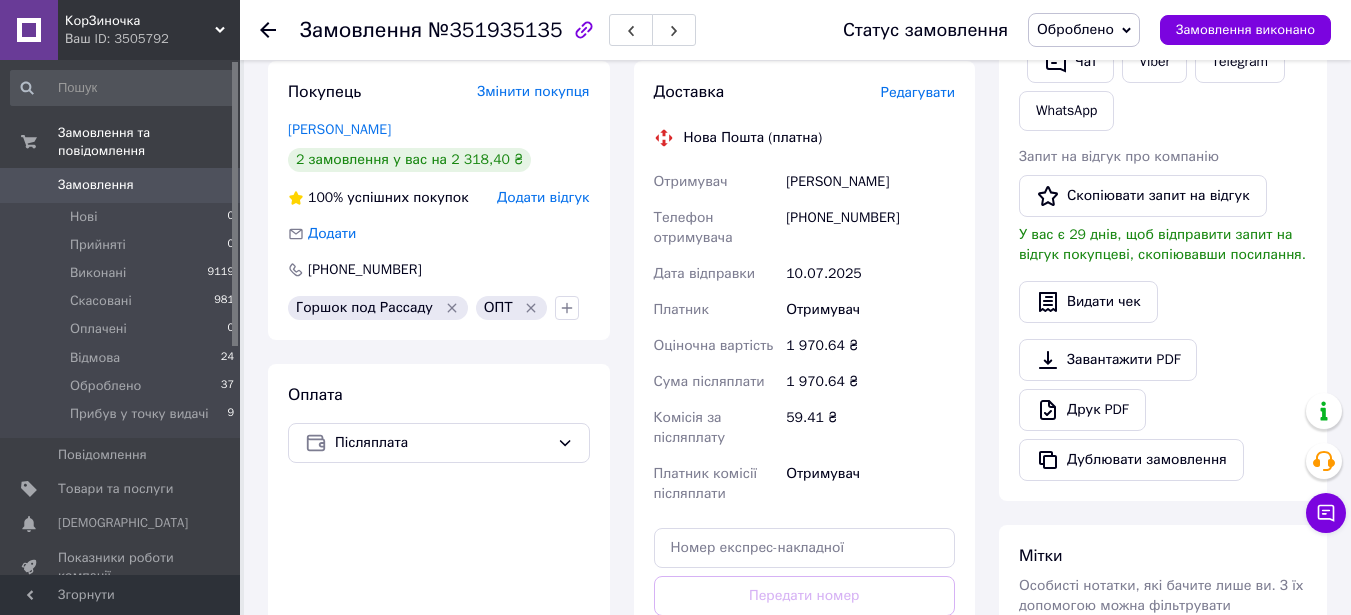 scroll, scrollTop: 400, scrollLeft: 0, axis: vertical 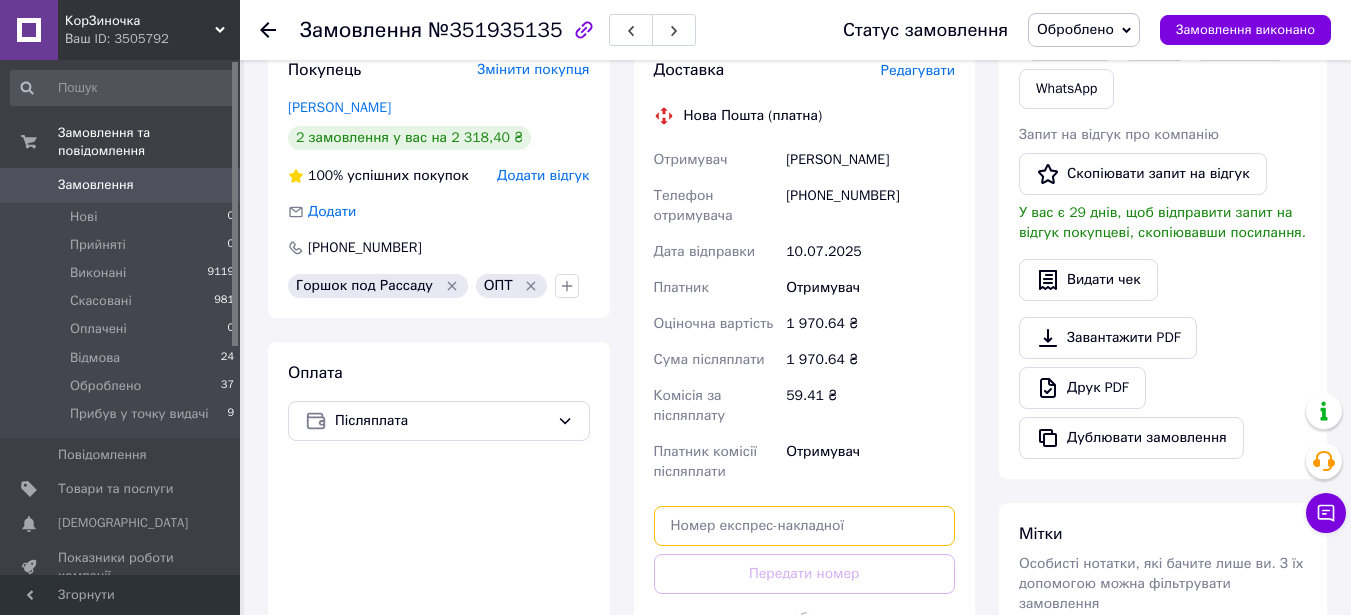 click at bounding box center (805, 526) 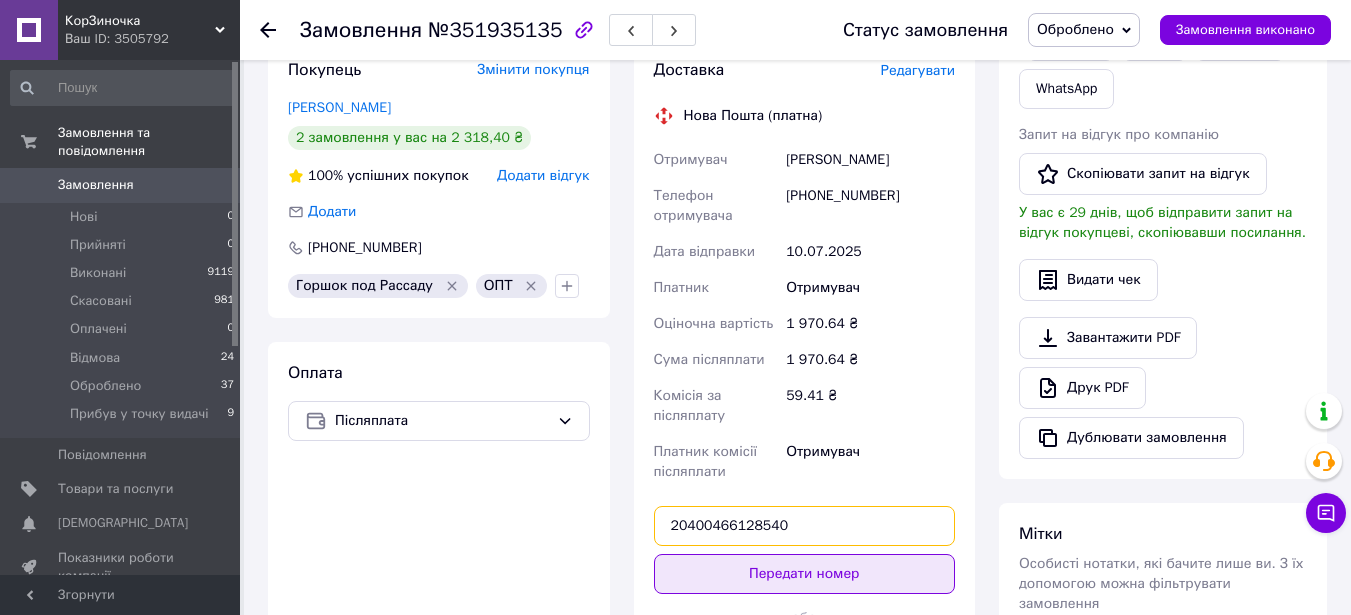 type on "20400466128540" 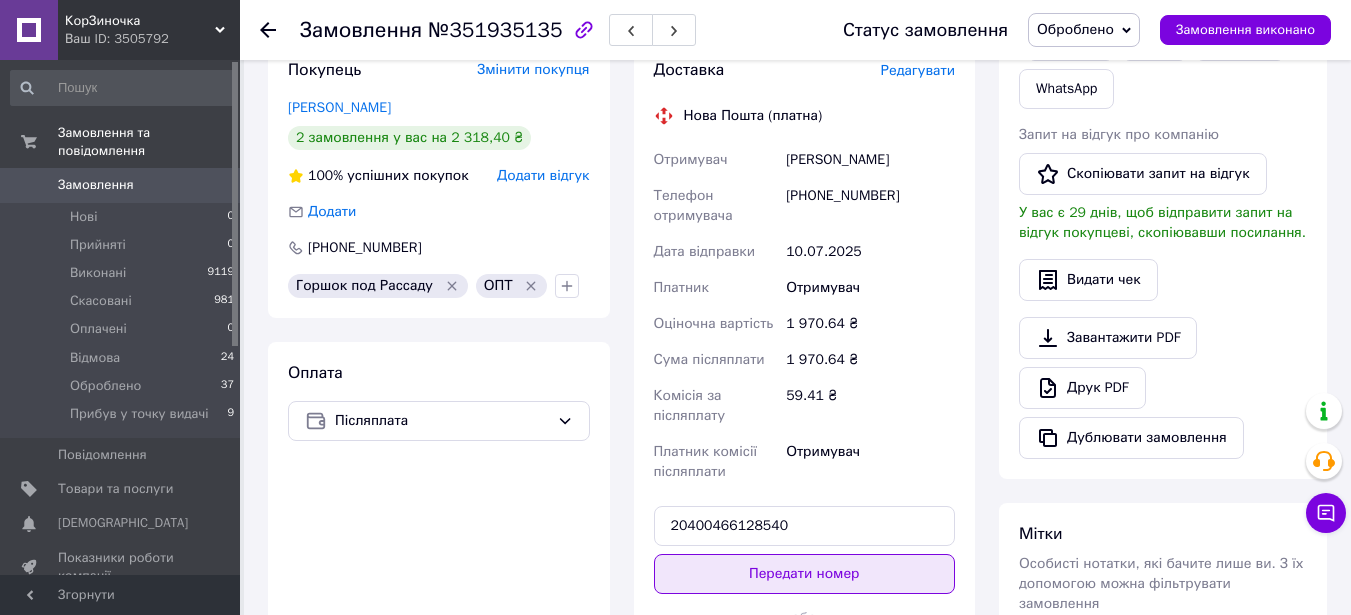 click on "Передати номер" at bounding box center (805, 574) 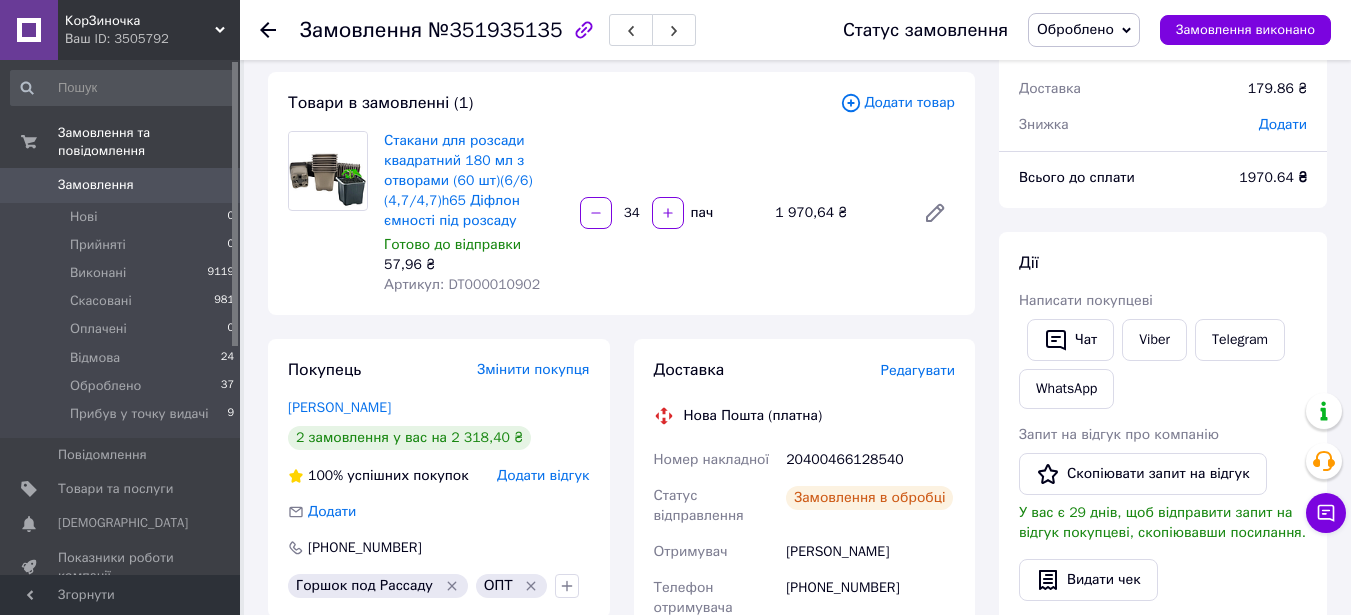 scroll, scrollTop: 0, scrollLeft: 0, axis: both 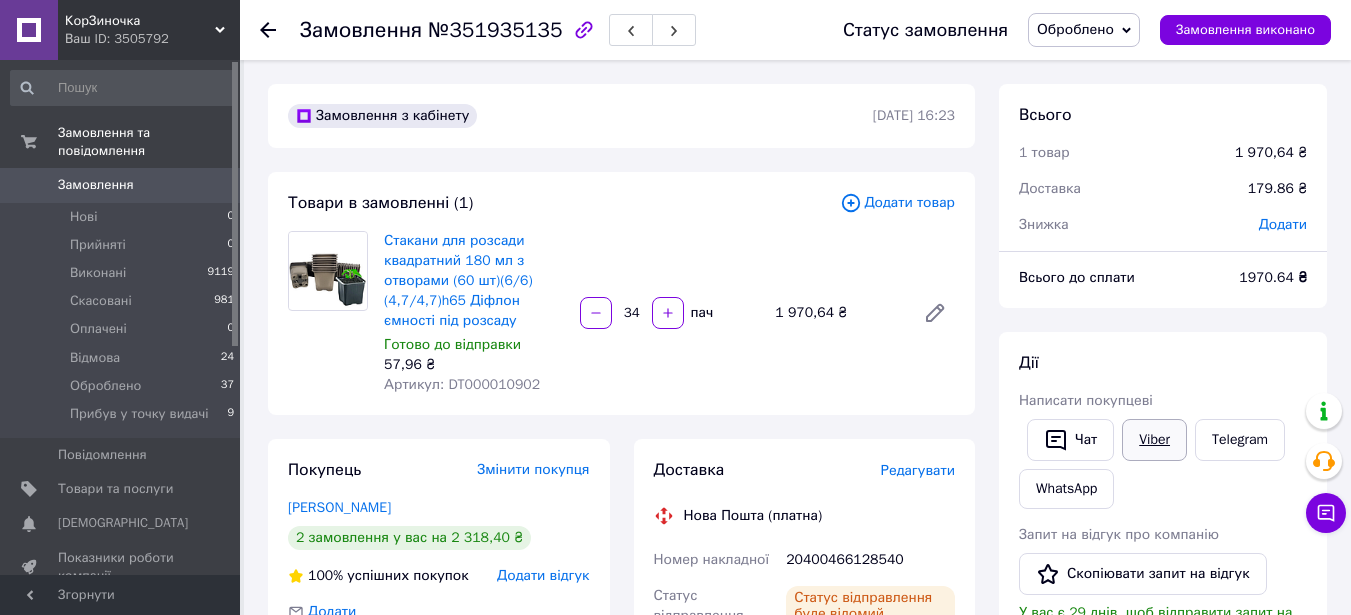 click on "Viber" at bounding box center [1154, 440] 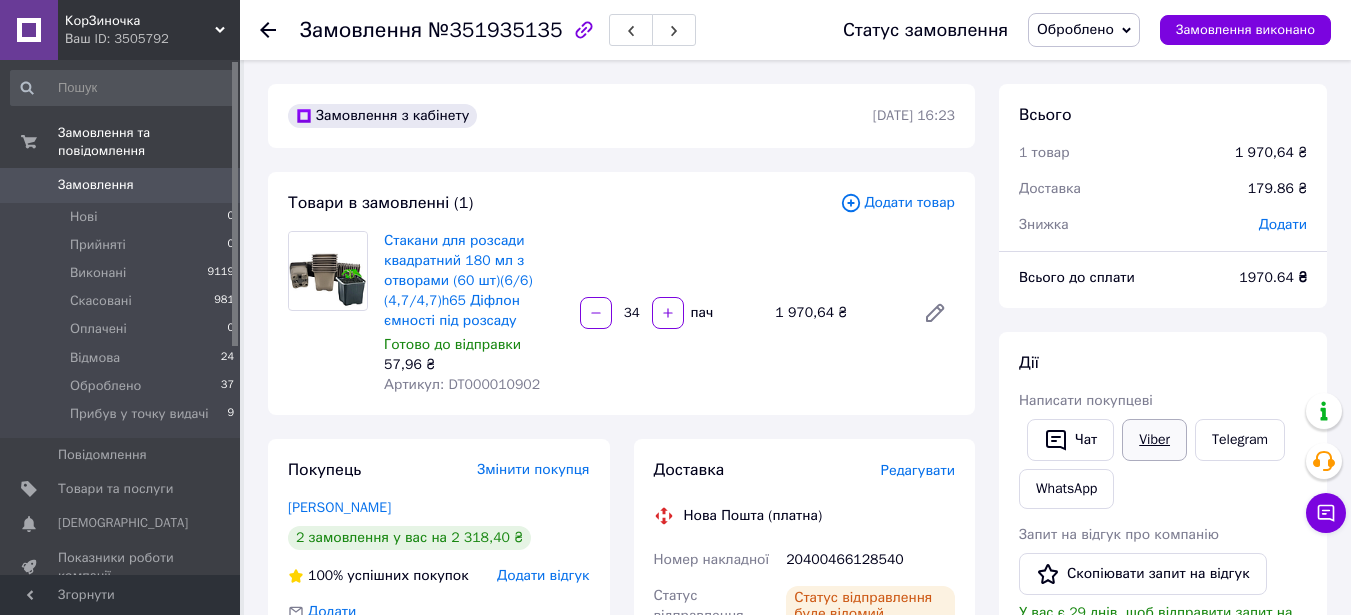 click on "Viber" at bounding box center [1154, 440] 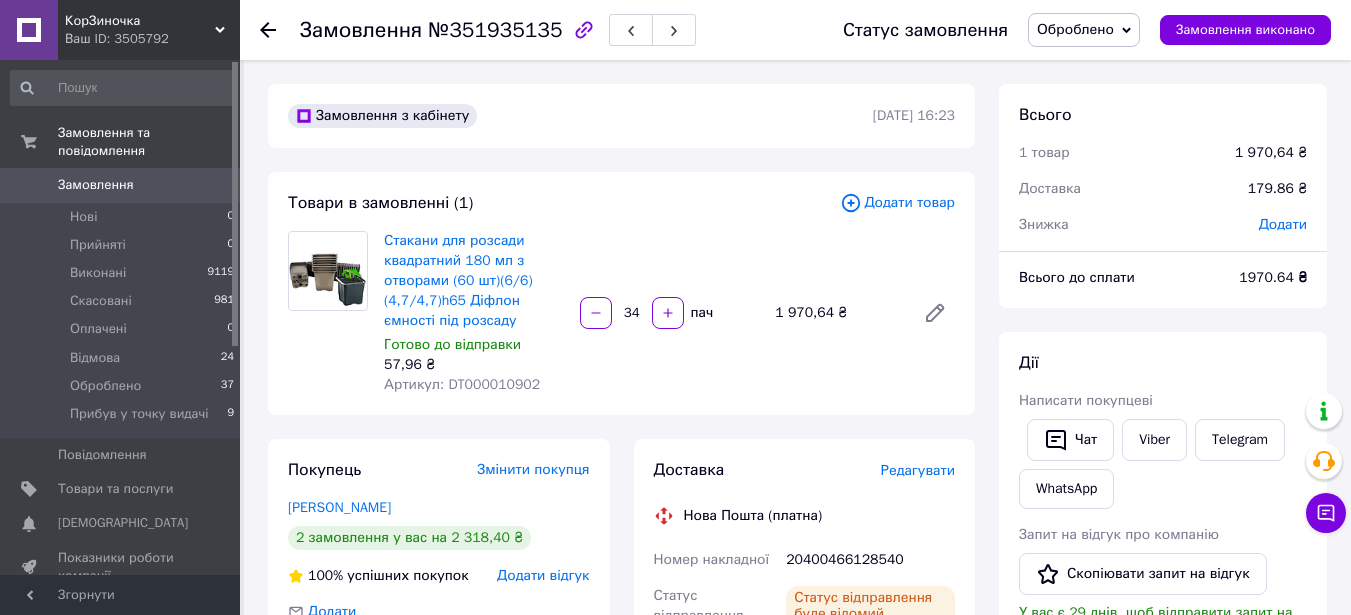 click on "Замовлення" at bounding box center (96, 185) 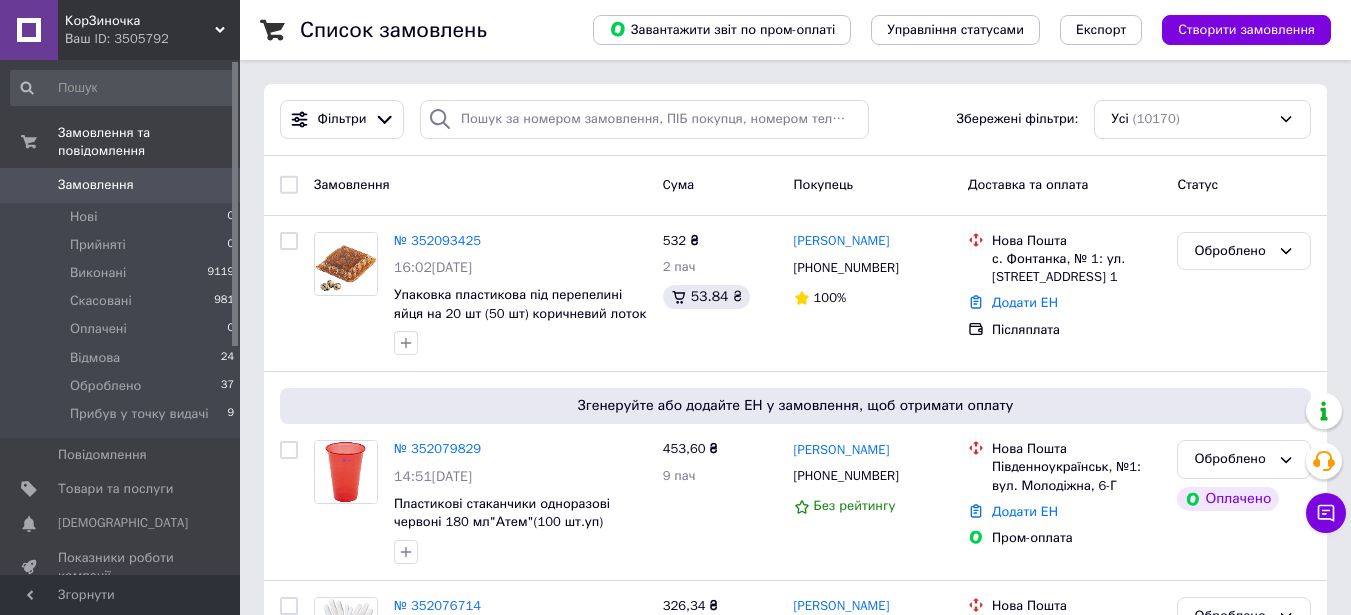 click 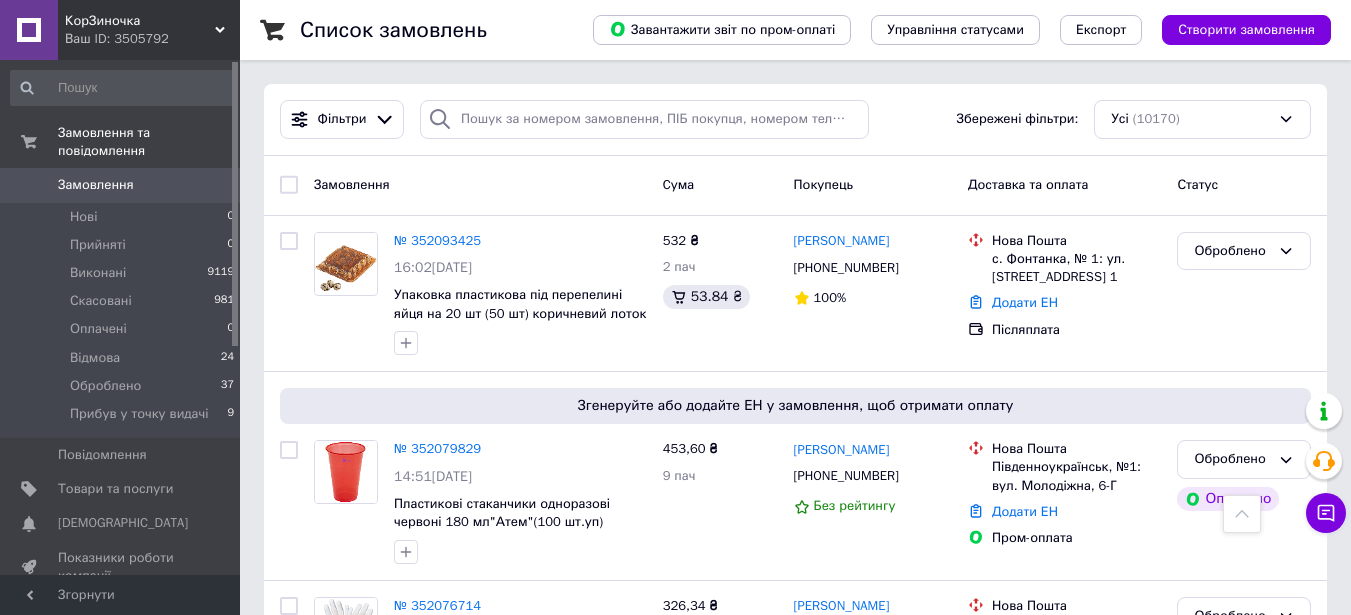 scroll, scrollTop: 2000, scrollLeft: 0, axis: vertical 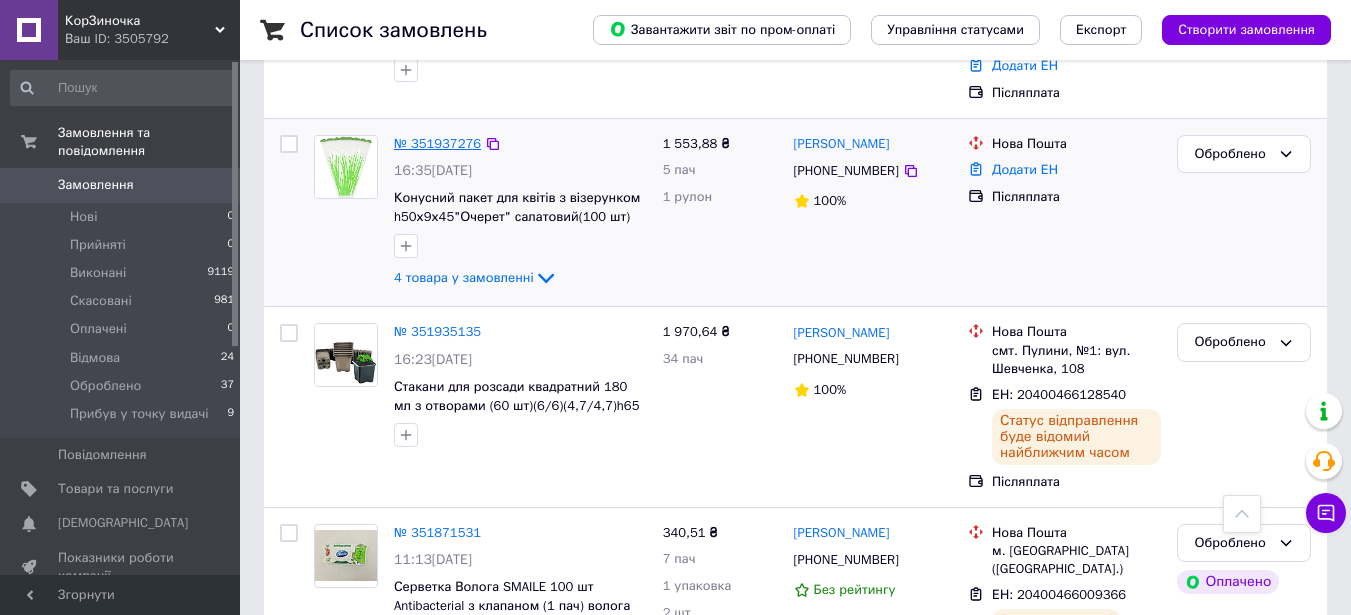 click on "№ 351937276" at bounding box center (437, 143) 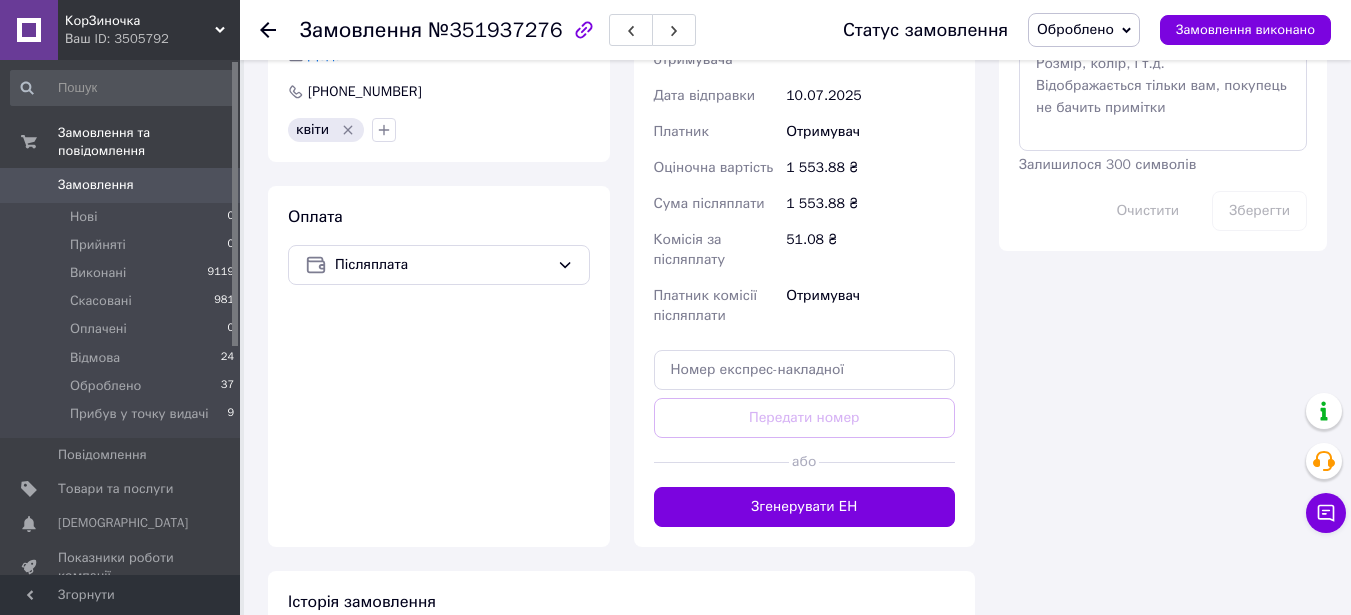 scroll, scrollTop: 1355, scrollLeft: 0, axis: vertical 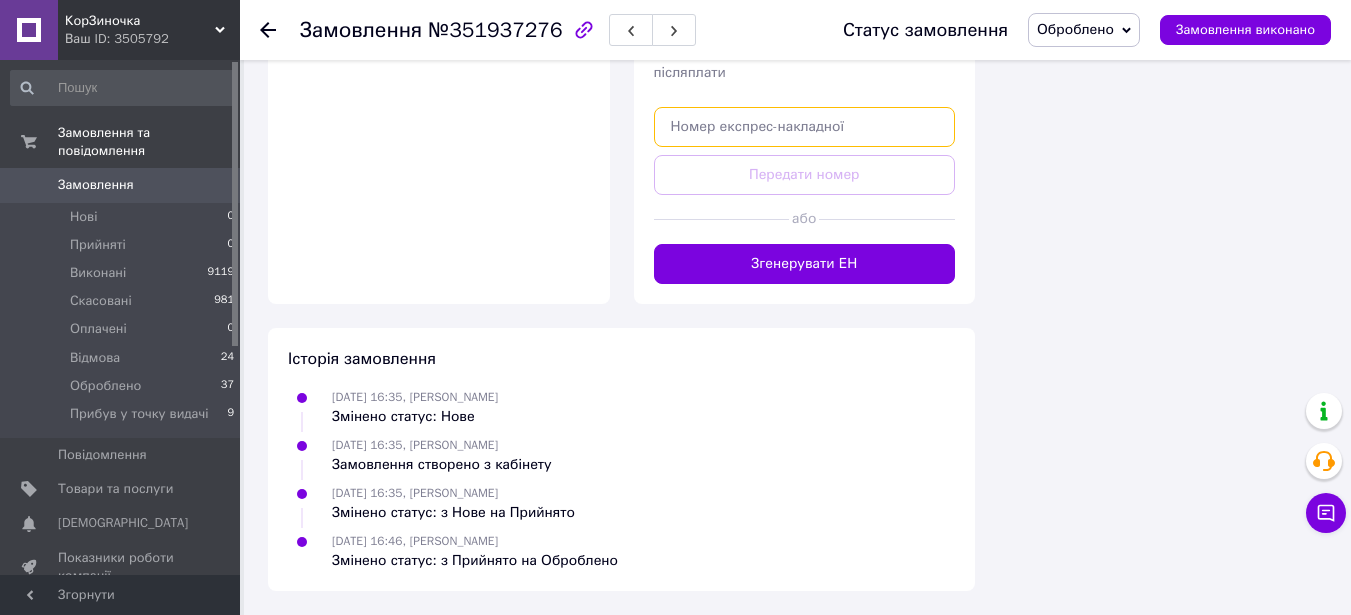 click at bounding box center (805, 127) 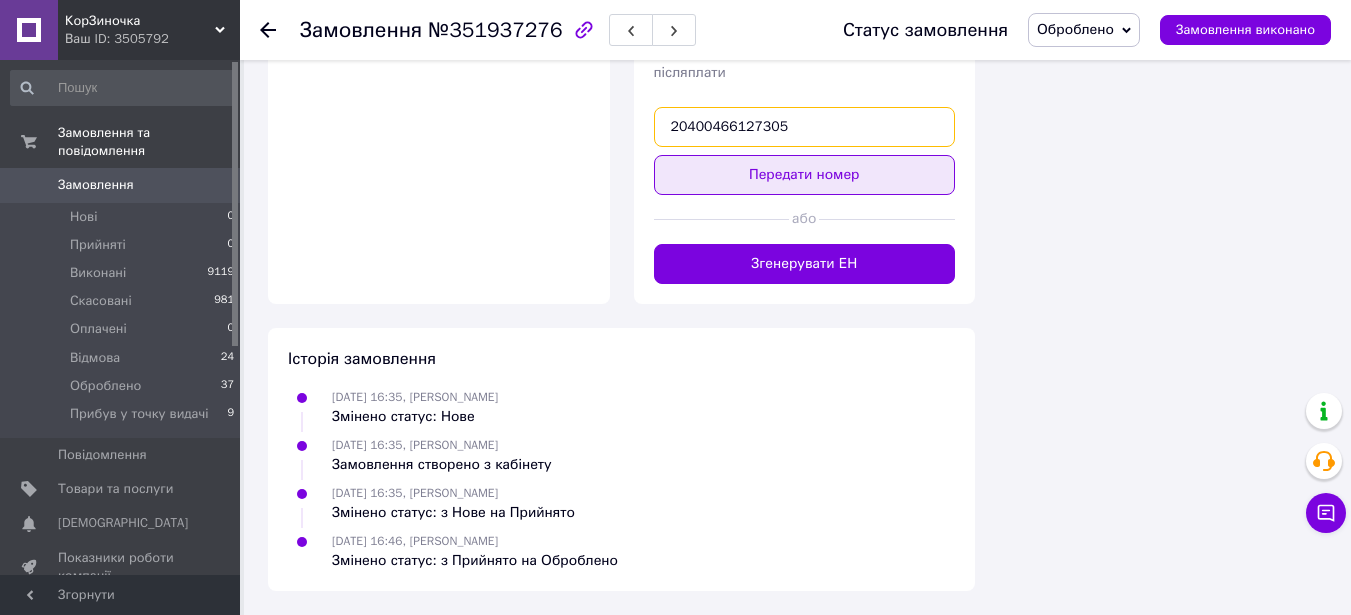 type on "20400466127305" 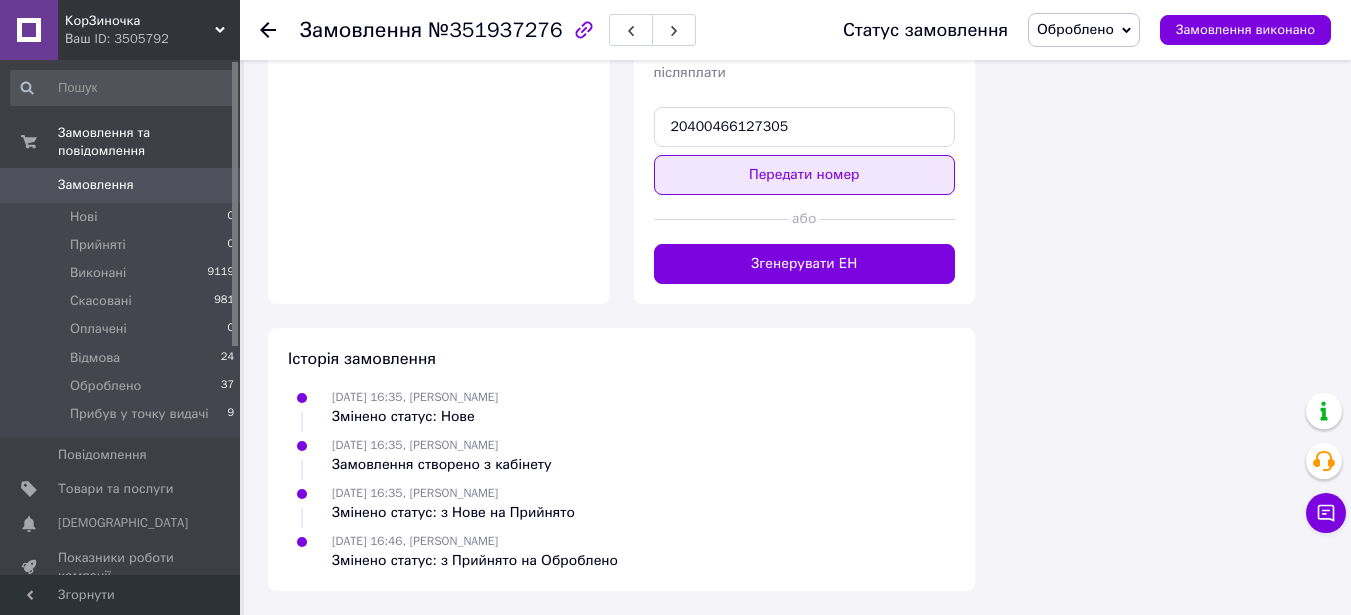click on "Передати номер" at bounding box center (805, 175) 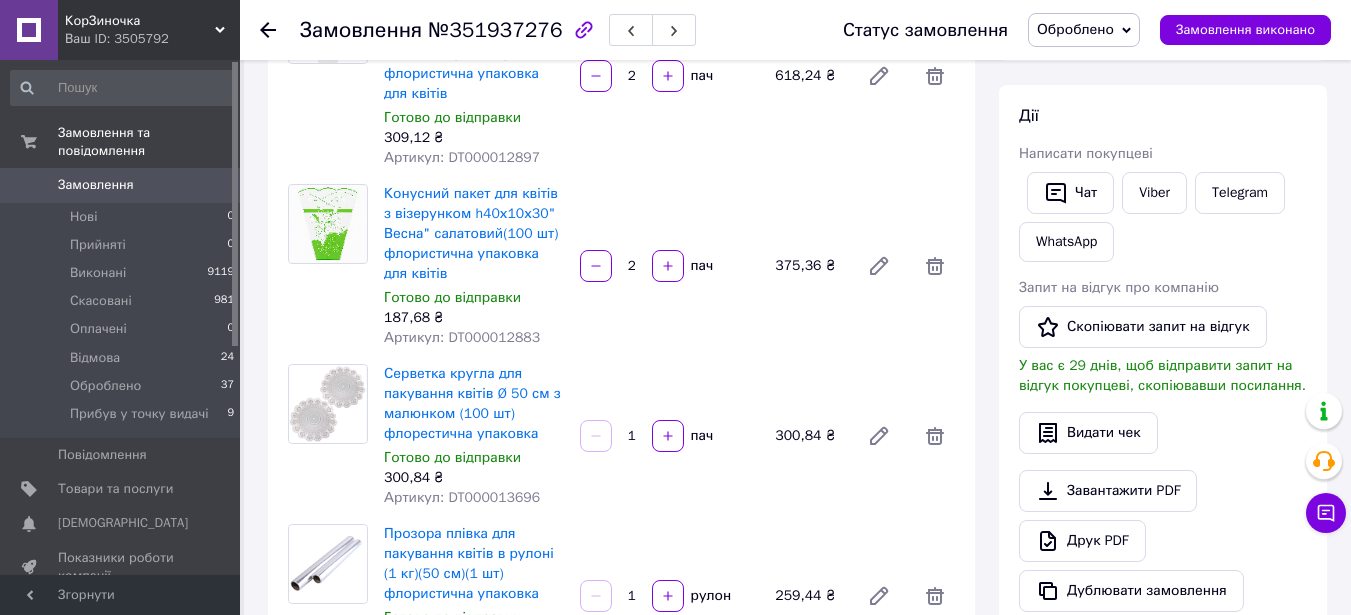 scroll, scrollTop: 130, scrollLeft: 0, axis: vertical 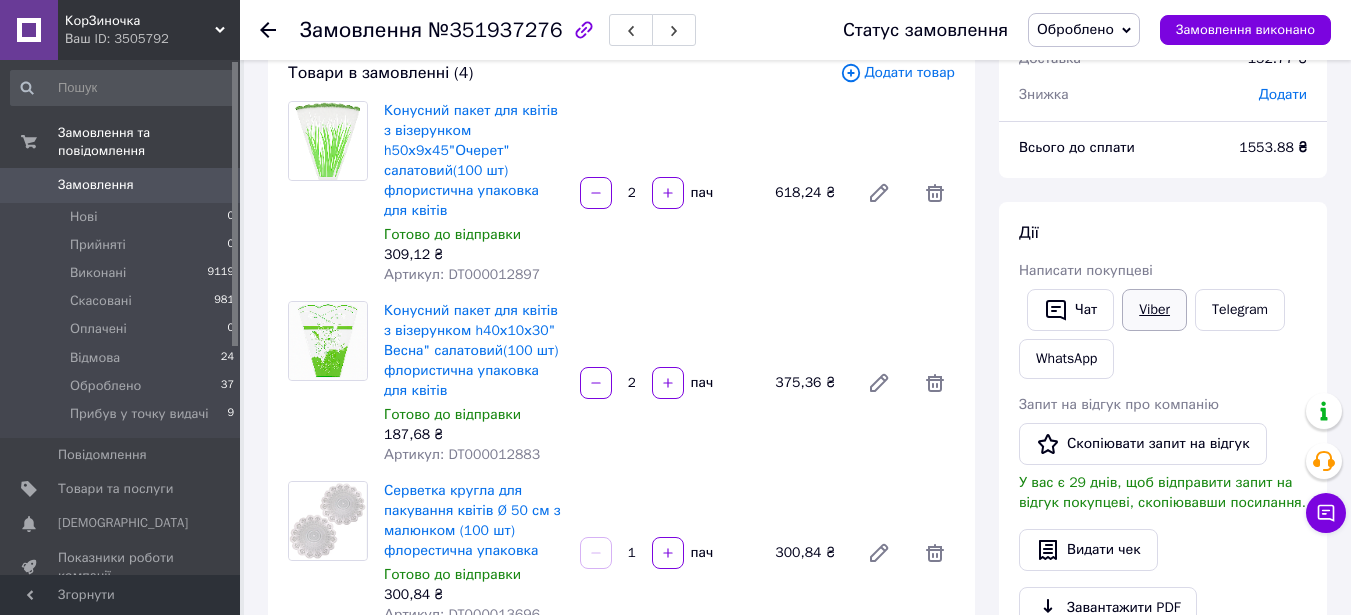 click on "Viber" at bounding box center (1154, 310) 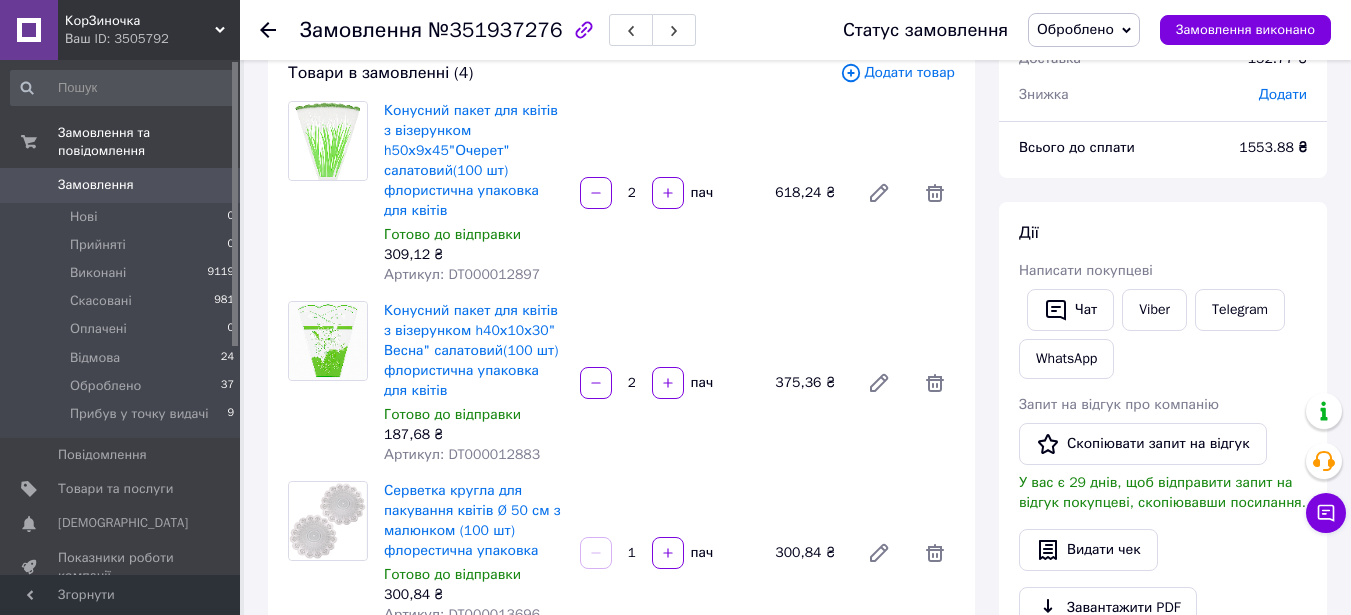 click on "Замовлення" at bounding box center [96, 185] 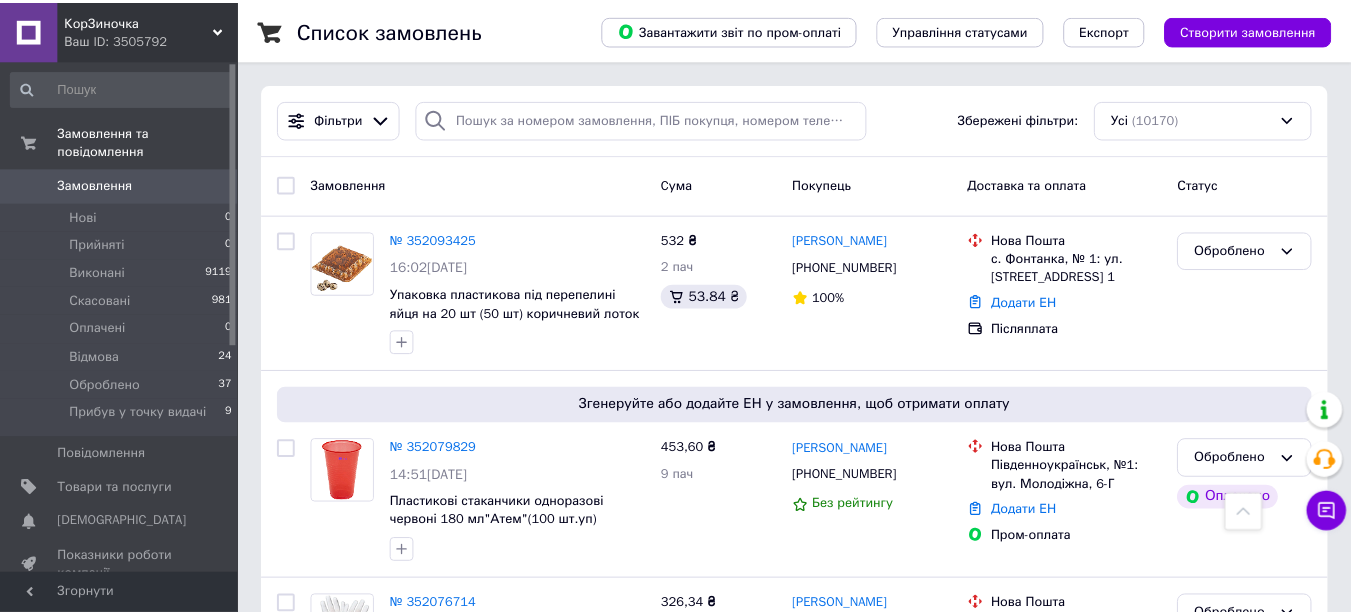 scroll, scrollTop: 1800, scrollLeft: 0, axis: vertical 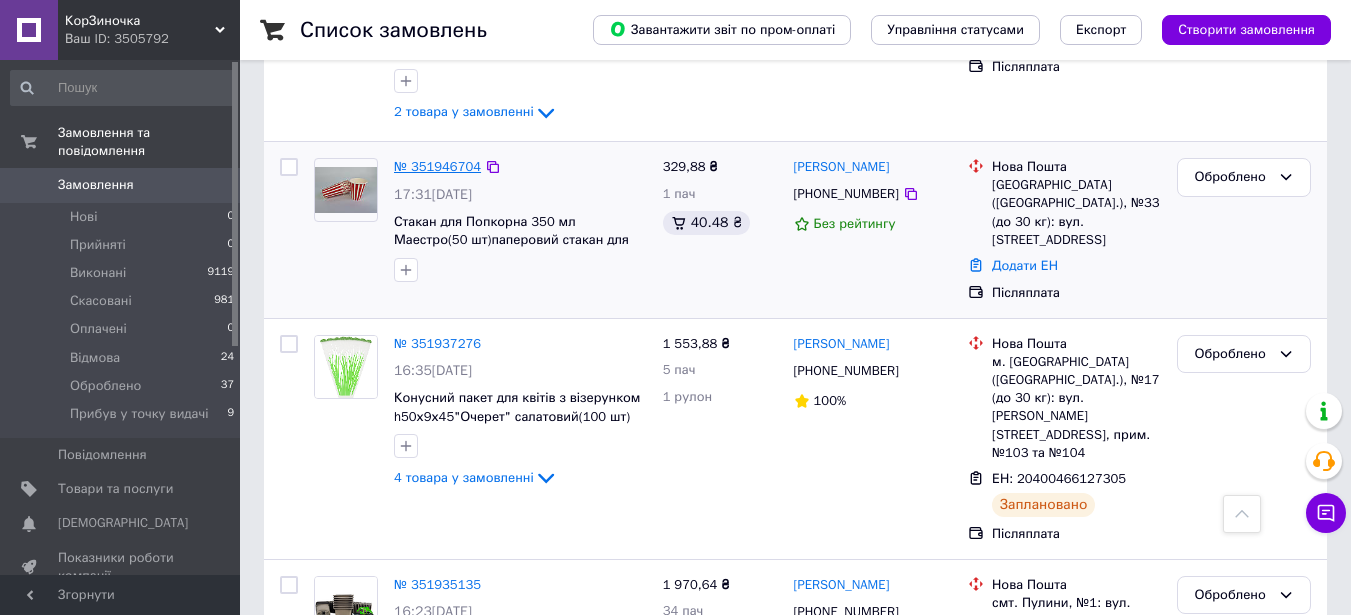 click on "№ 351946704" at bounding box center [437, 166] 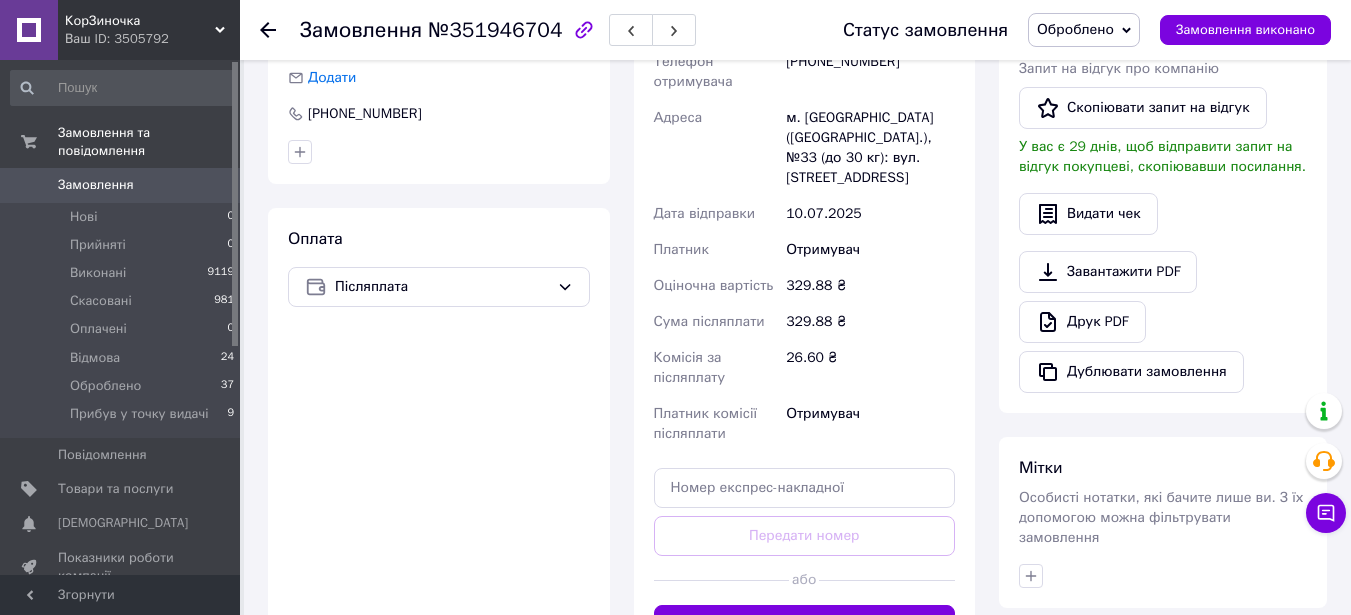 scroll, scrollTop: 527, scrollLeft: 0, axis: vertical 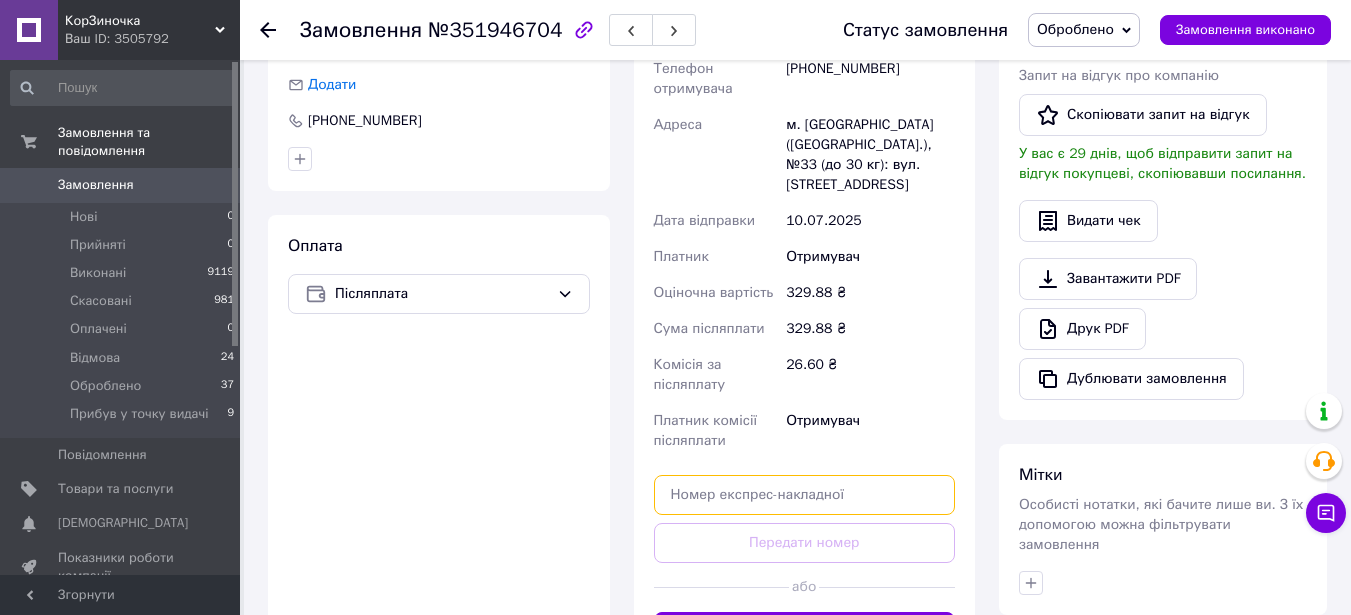 click at bounding box center (805, 495) 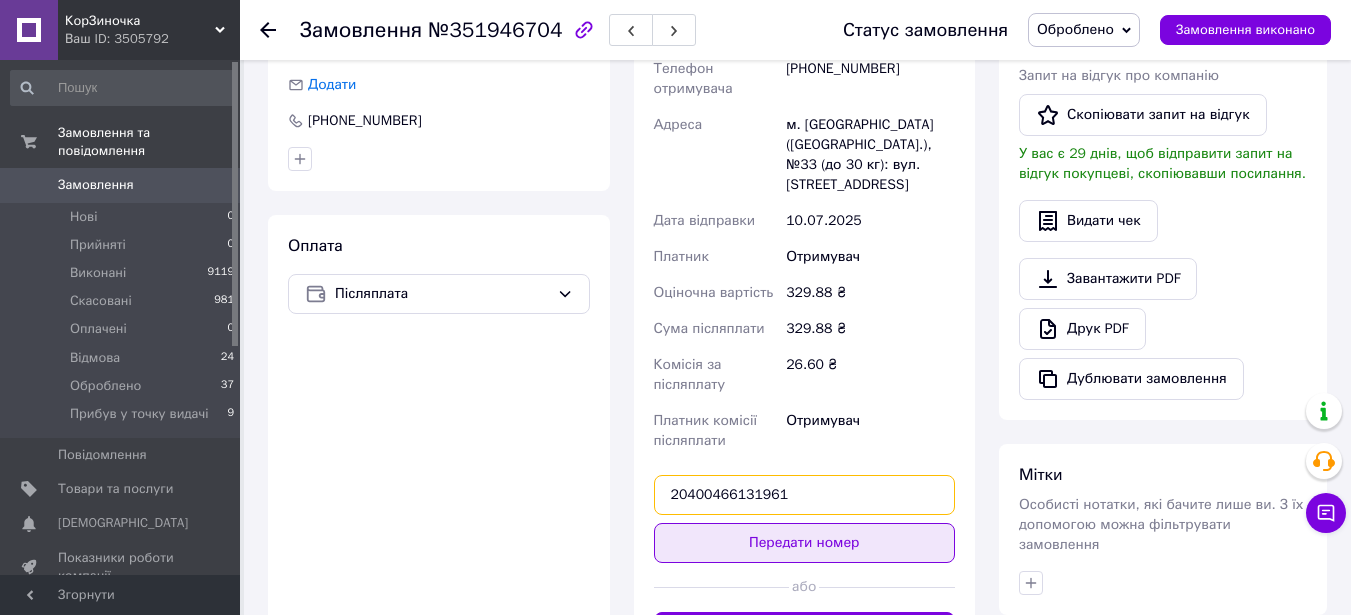 type on "20400466131961" 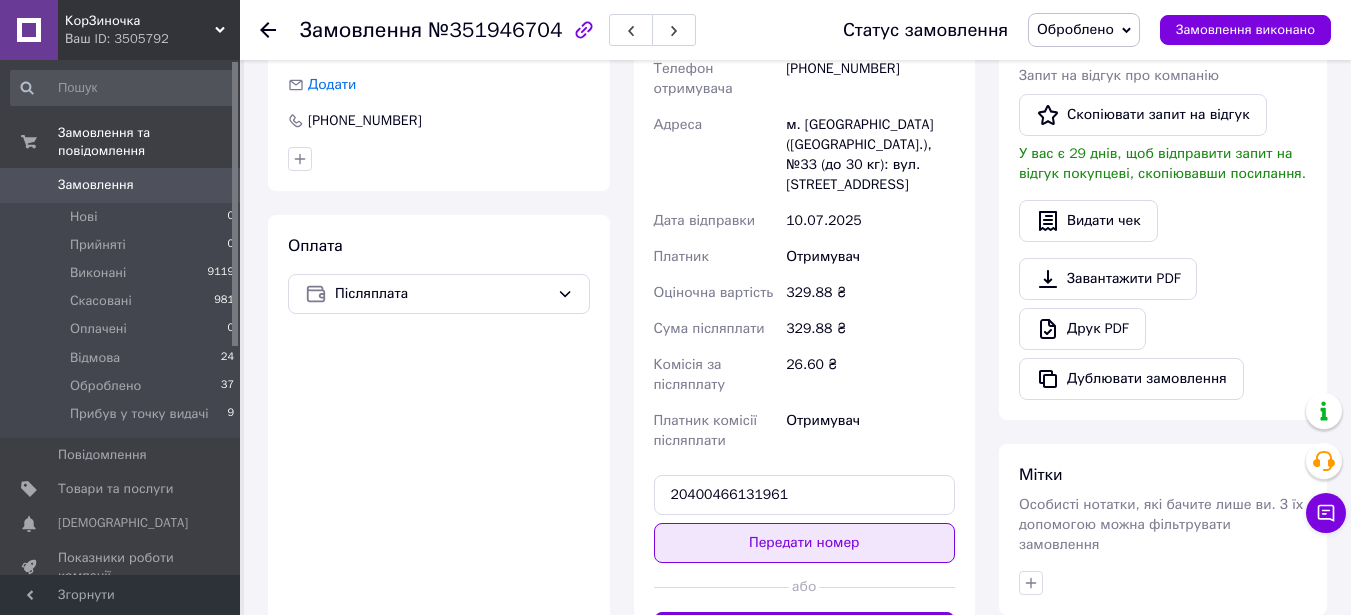 click on "Передати номер" at bounding box center (805, 543) 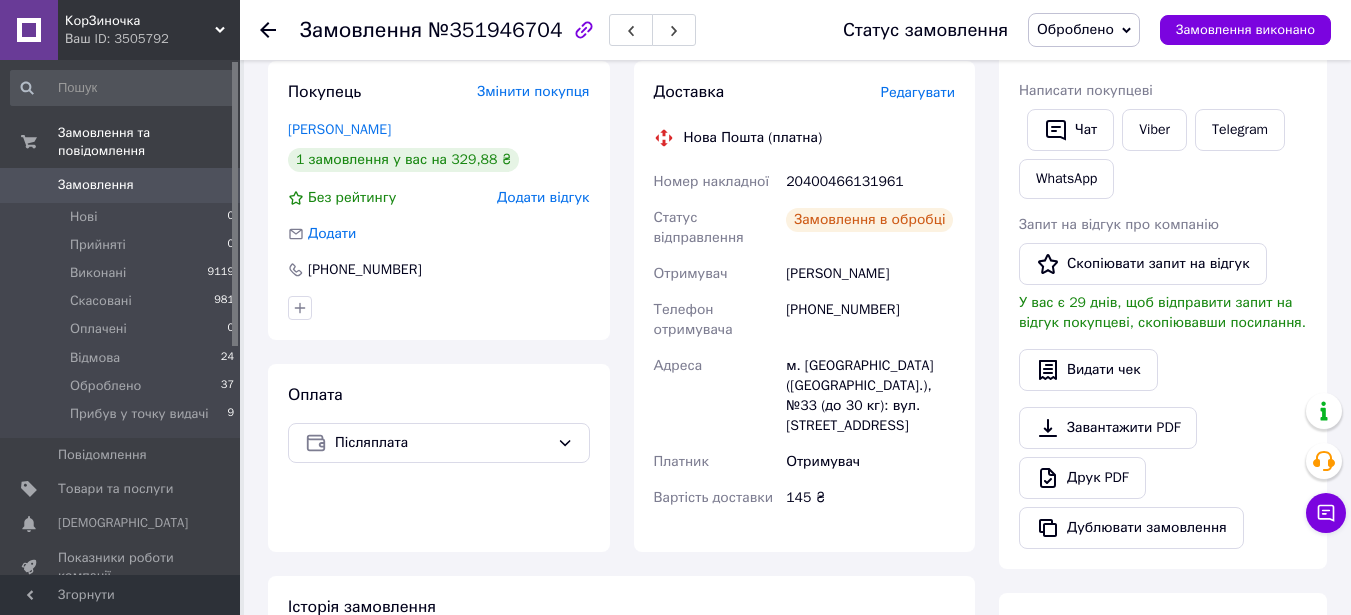 scroll, scrollTop: 327, scrollLeft: 0, axis: vertical 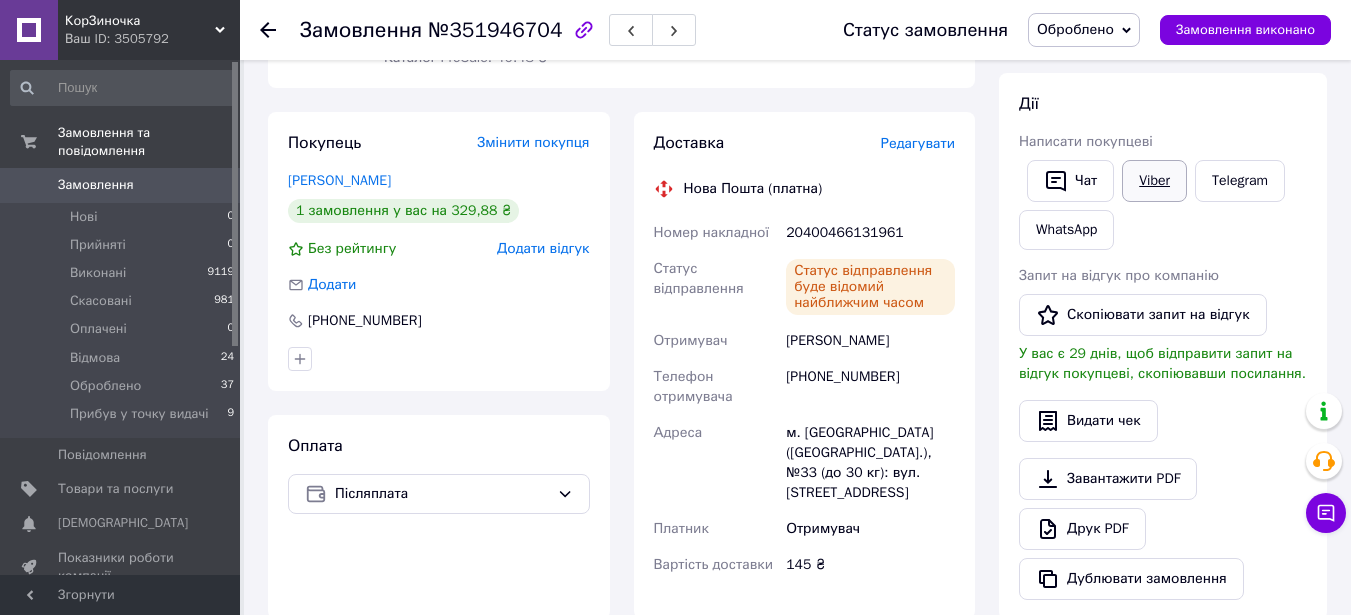 click on "Viber" at bounding box center (1154, 181) 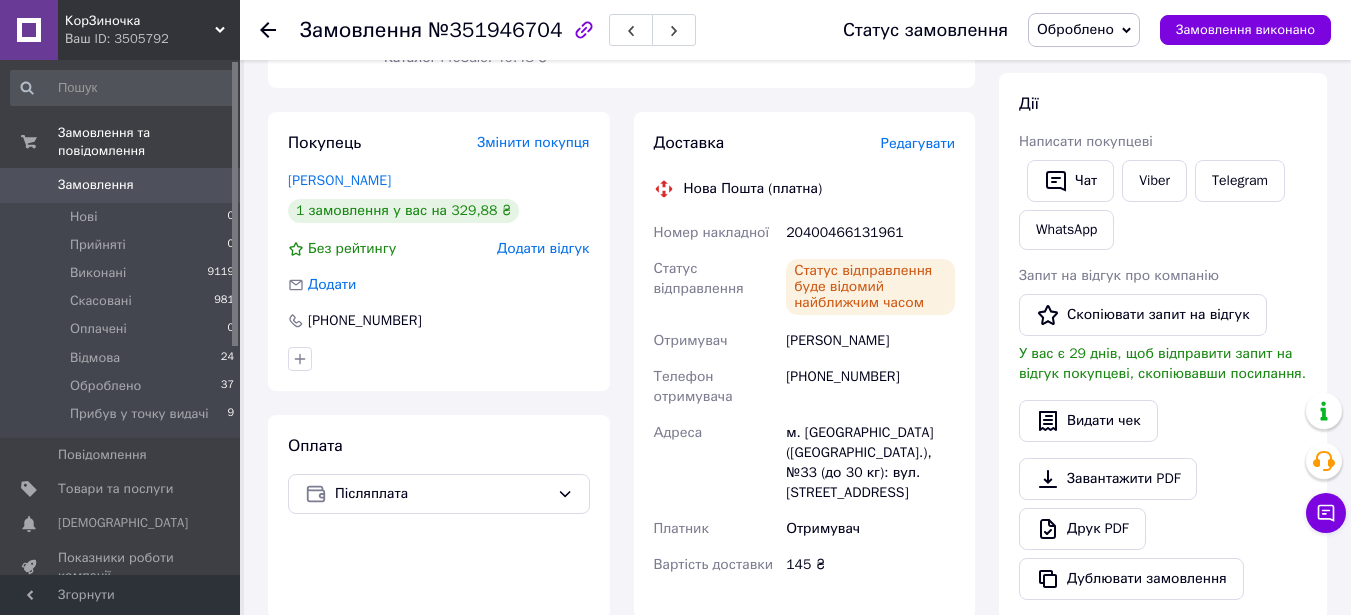 click on "Замовлення" at bounding box center [96, 185] 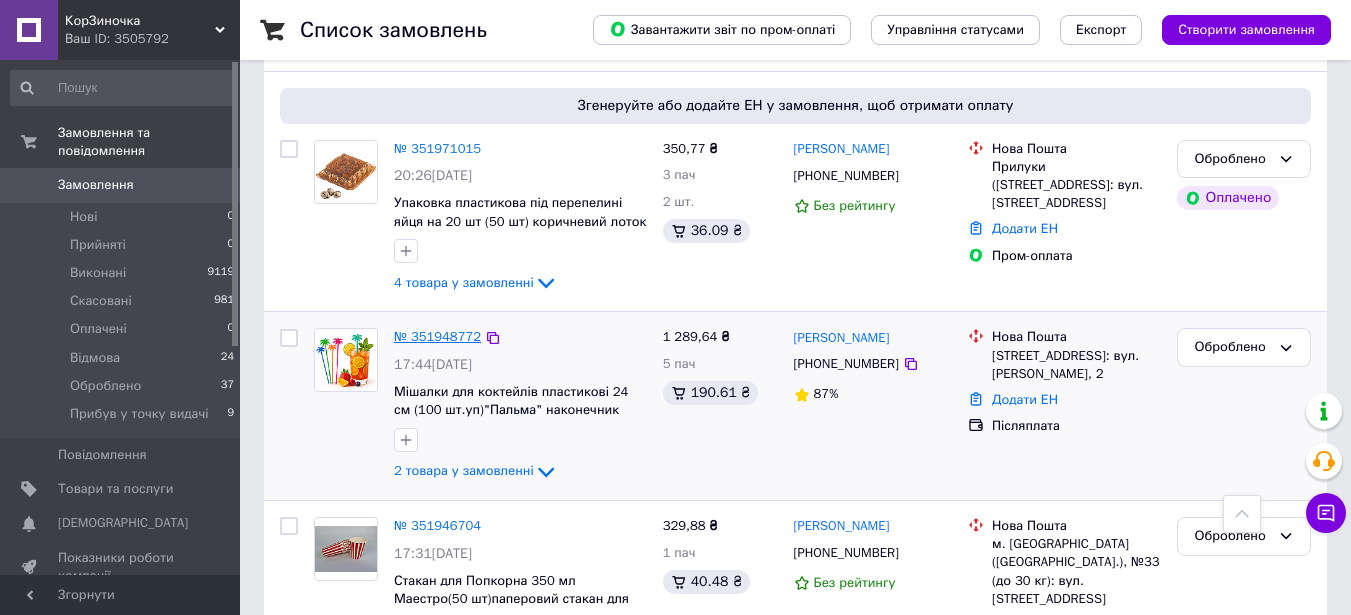 scroll, scrollTop: 1600, scrollLeft: 0, axis: vertical 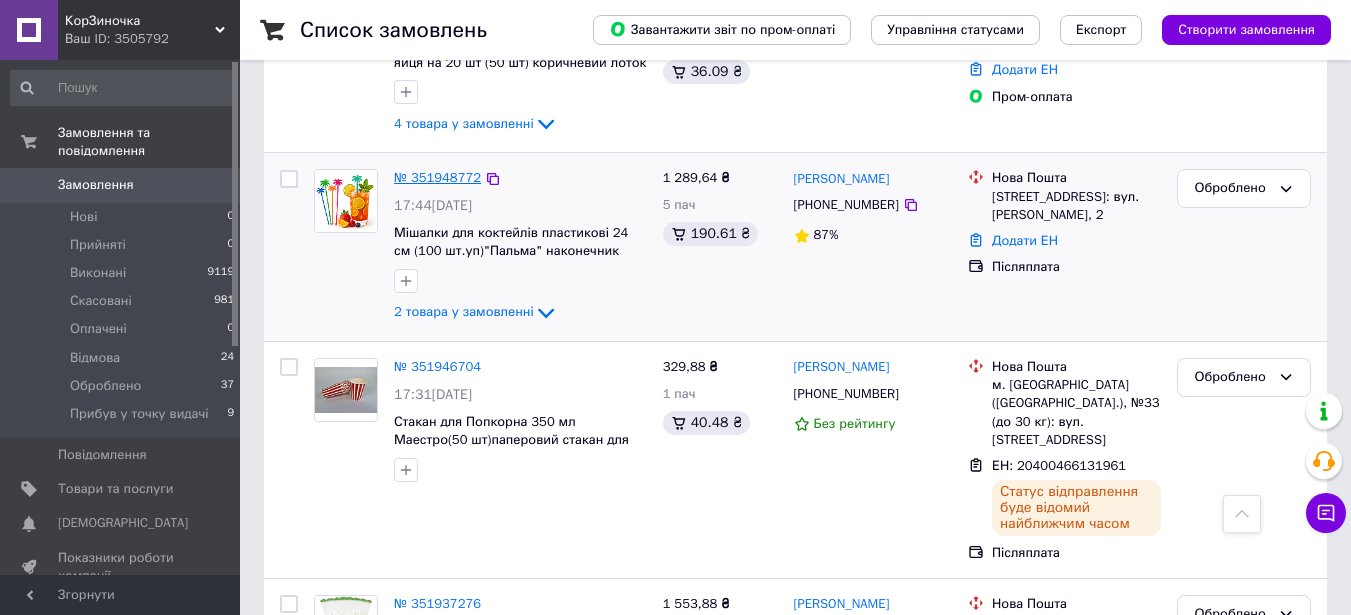 click on "№ 351948772" at bounding box center [437, 177] 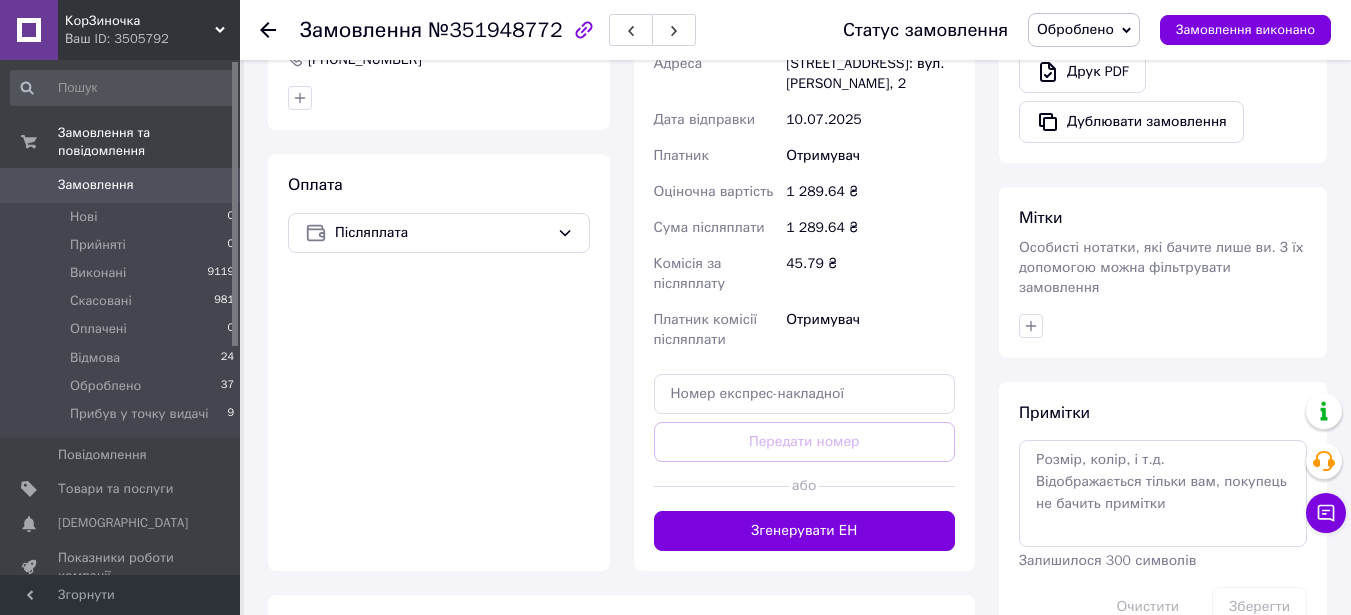 scroll, scrollTop: 903, scrollLeft: 0, axis: vertical 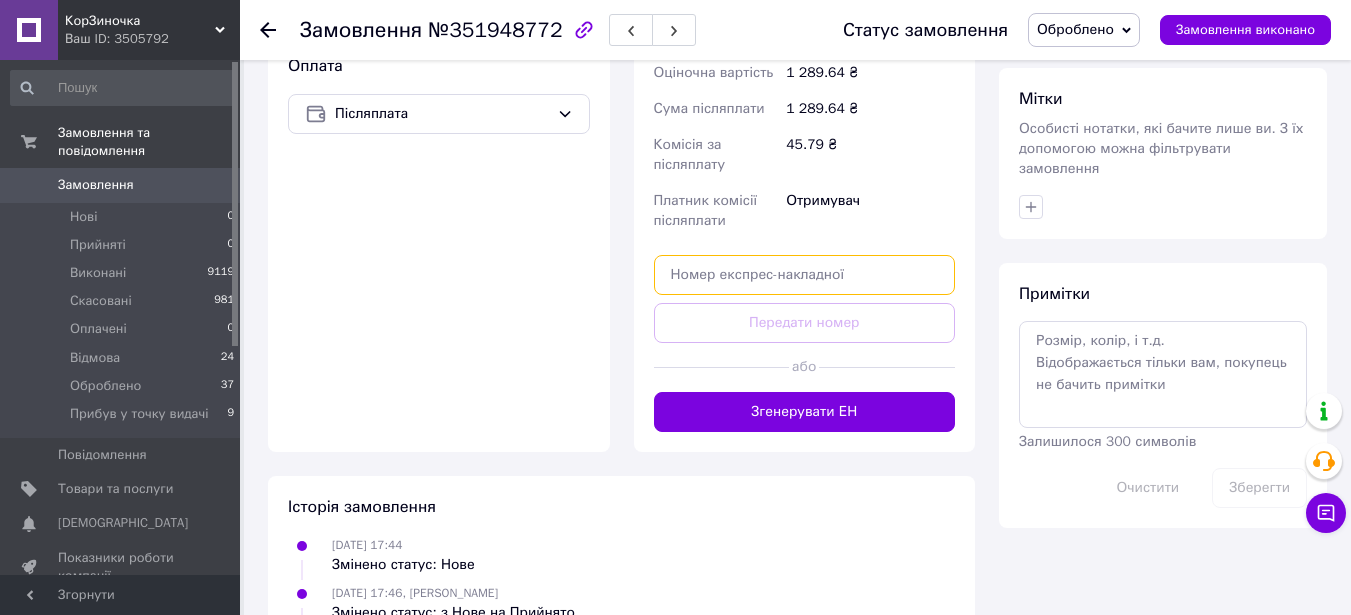click at bounding box center (805, 275) 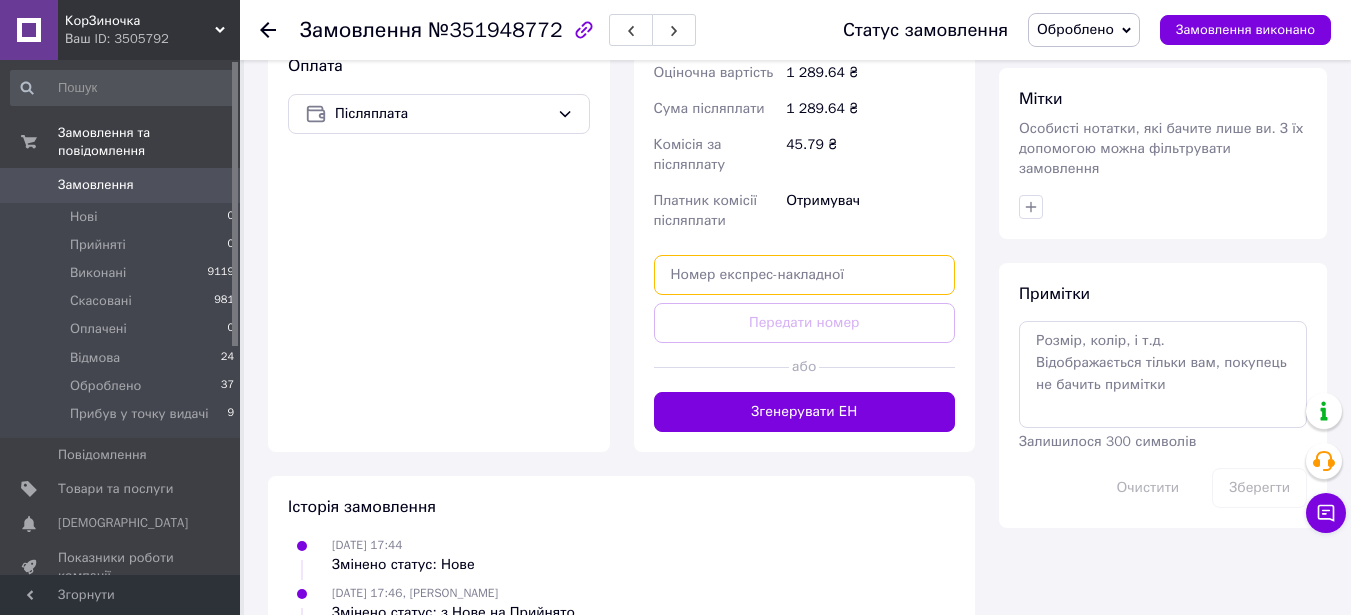 paste on "20400466128270" 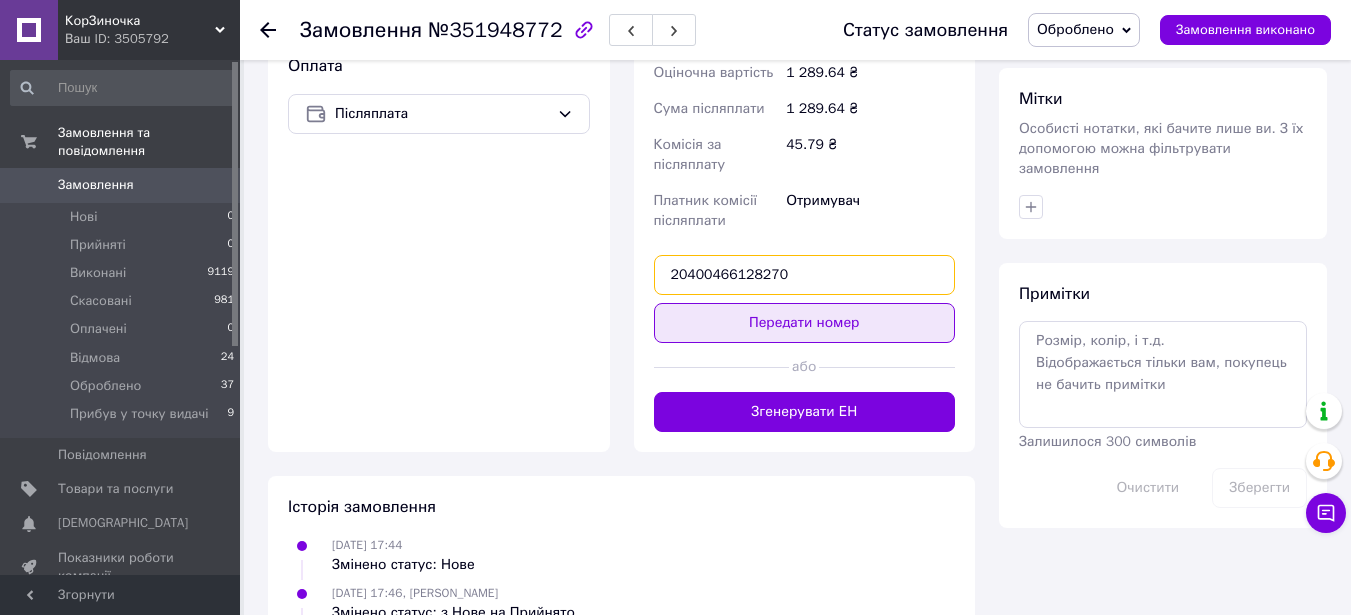 type on "20400466128270" 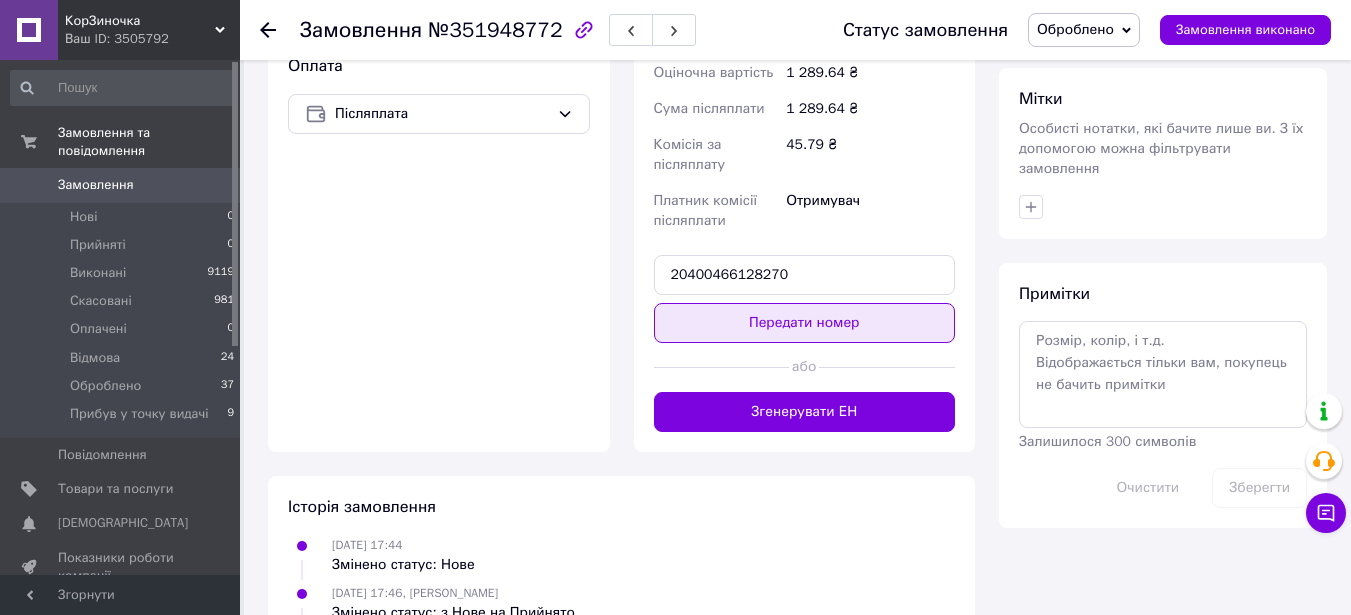 click on "Передати номер" at bounding box center [805, 323] 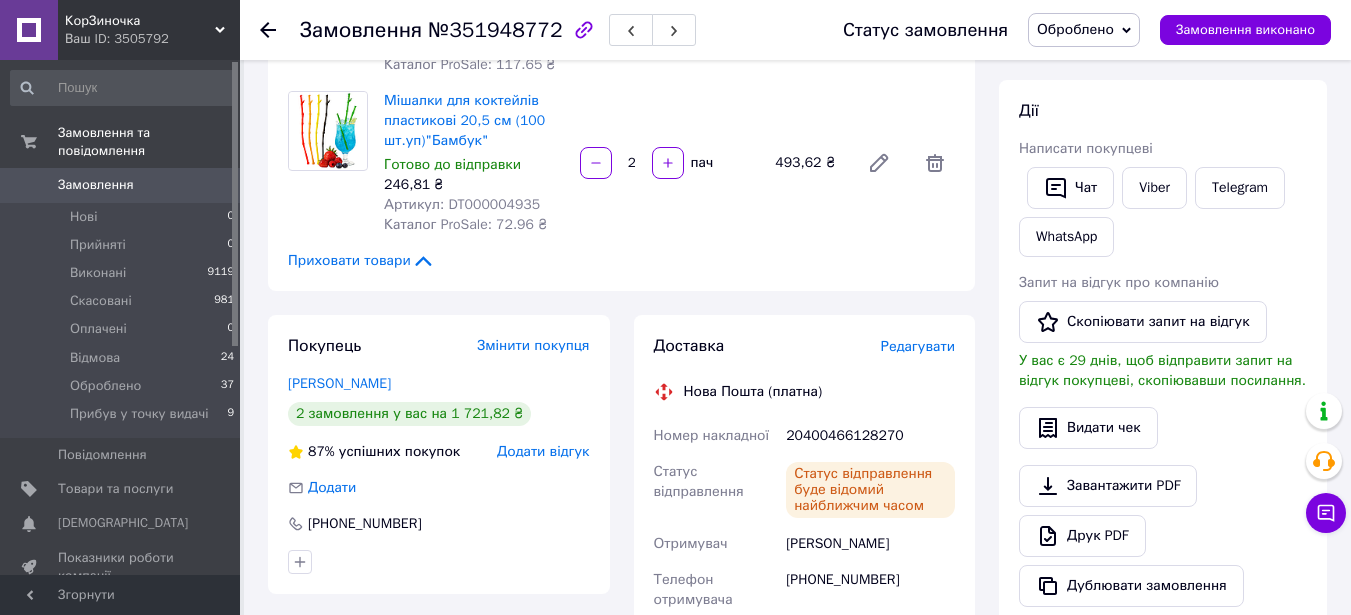scroll, scrollTop: 120, scrollLeft: 0, axis: vertical 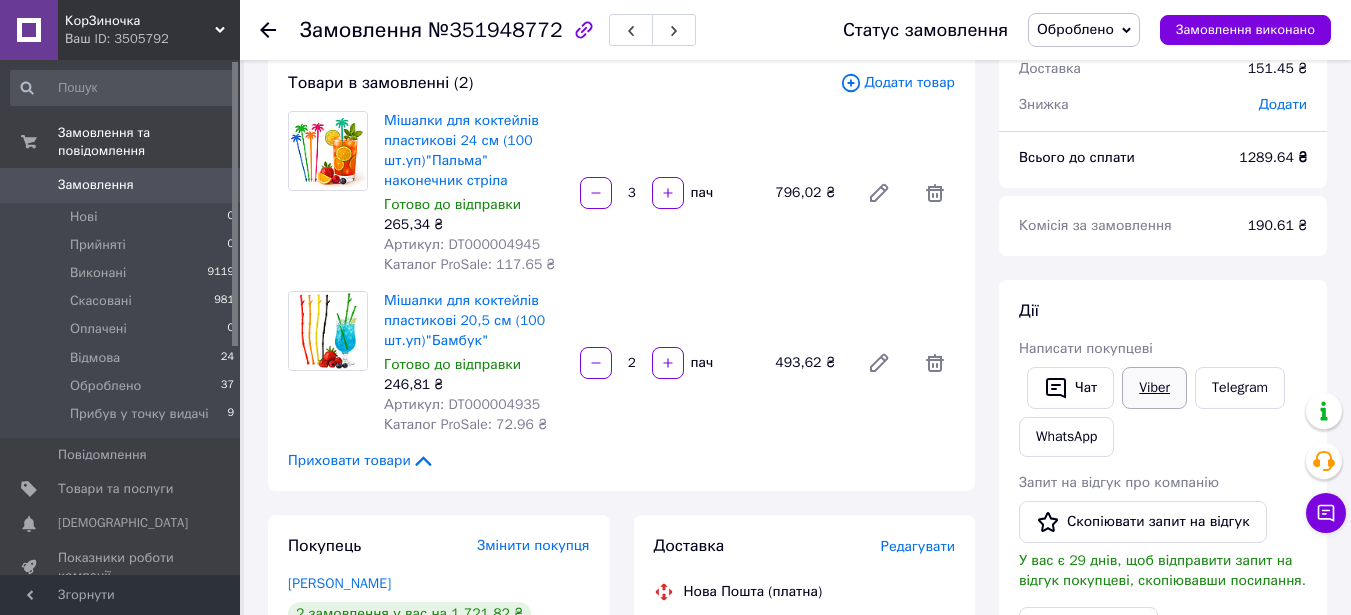 click on "Viber" at bounding box center [1154, 388] 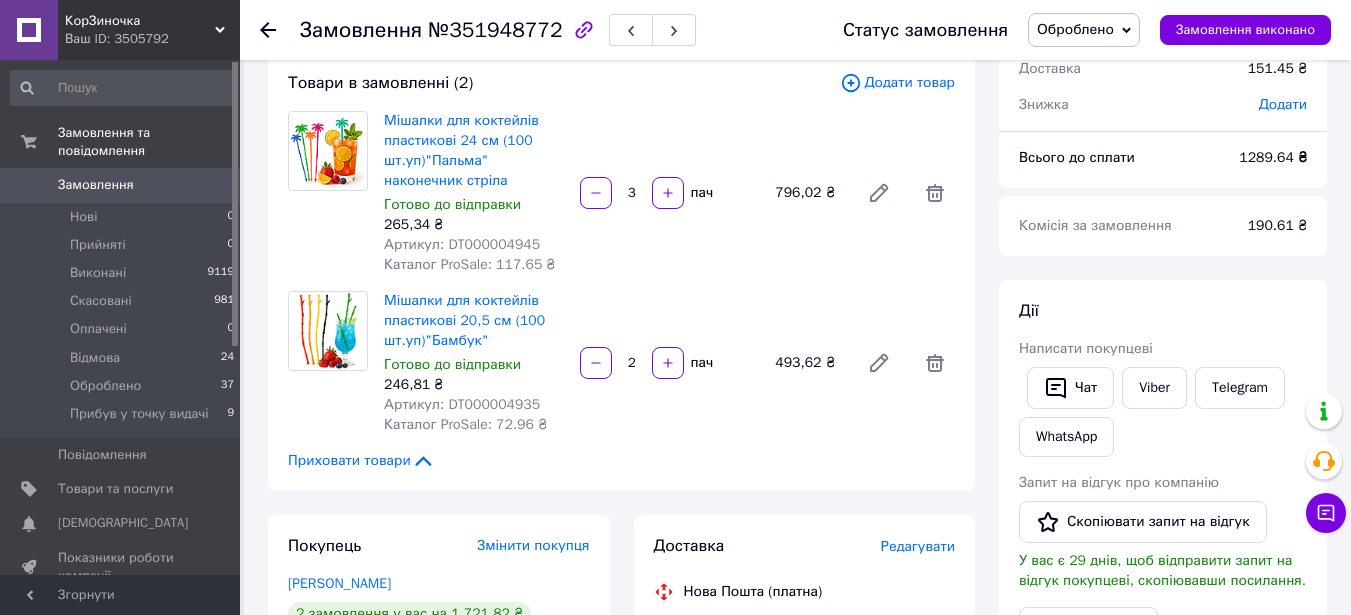click on "Замовлення" at bounding box center (96, 185) 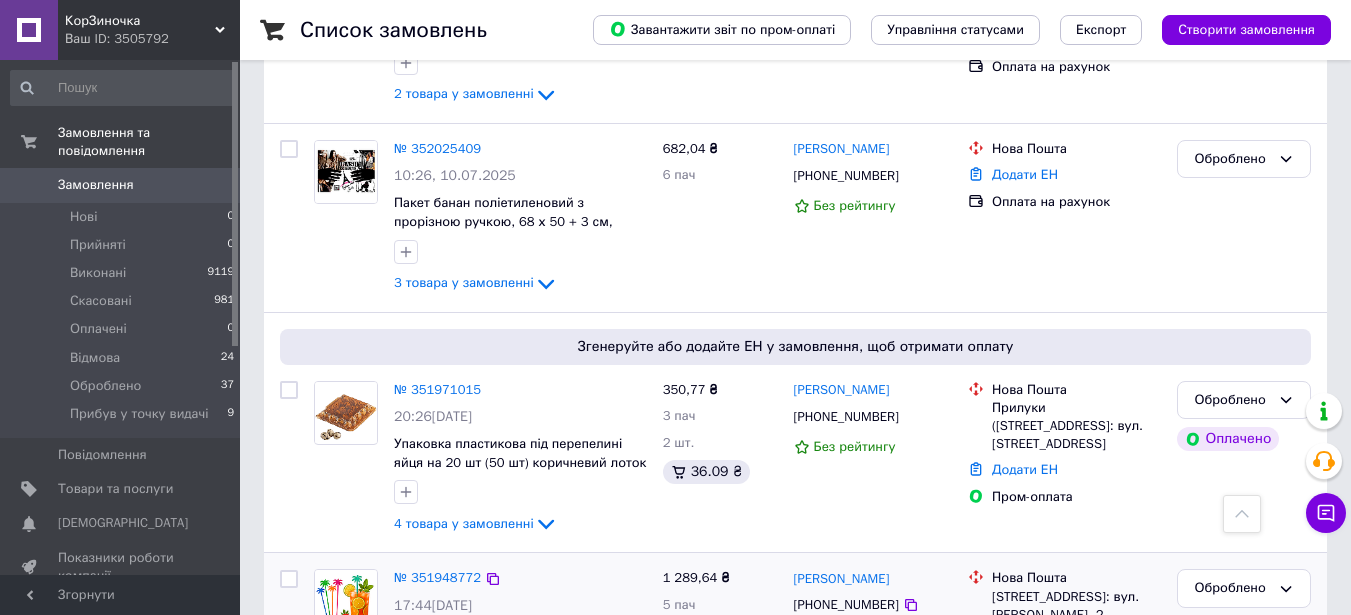 scroll, scrollTop: 1400, scrollLeft: 0, axis: vertical 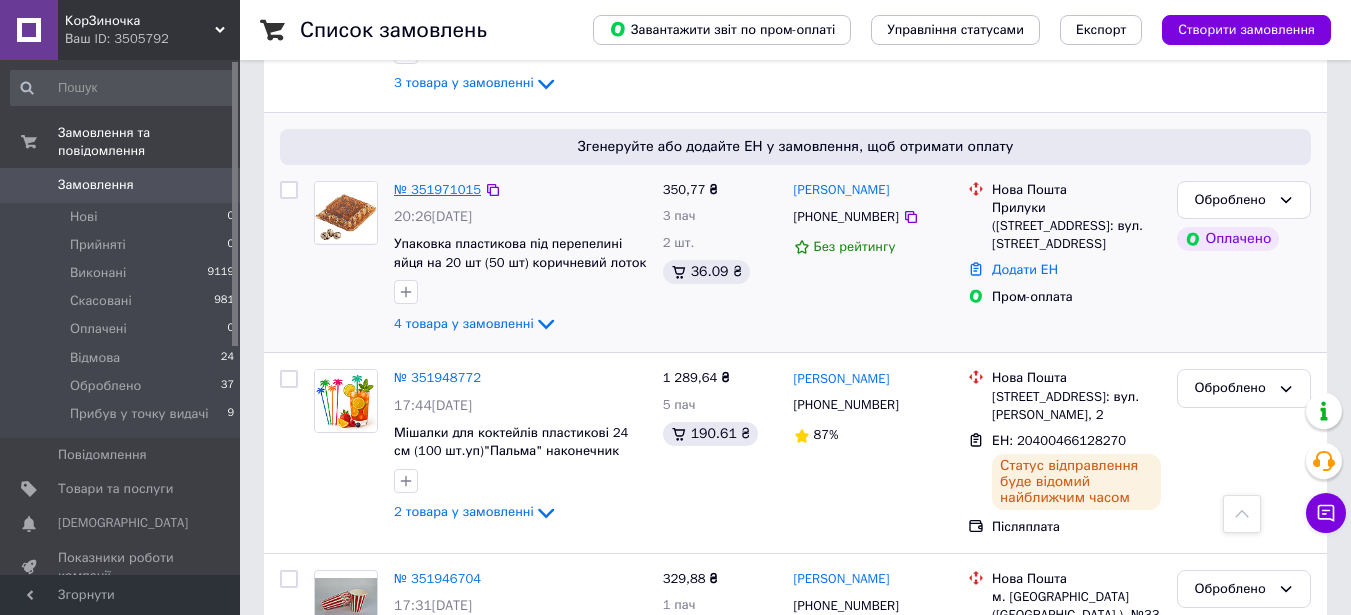 click on "№ 351971015" at bounding box center (437, 189) 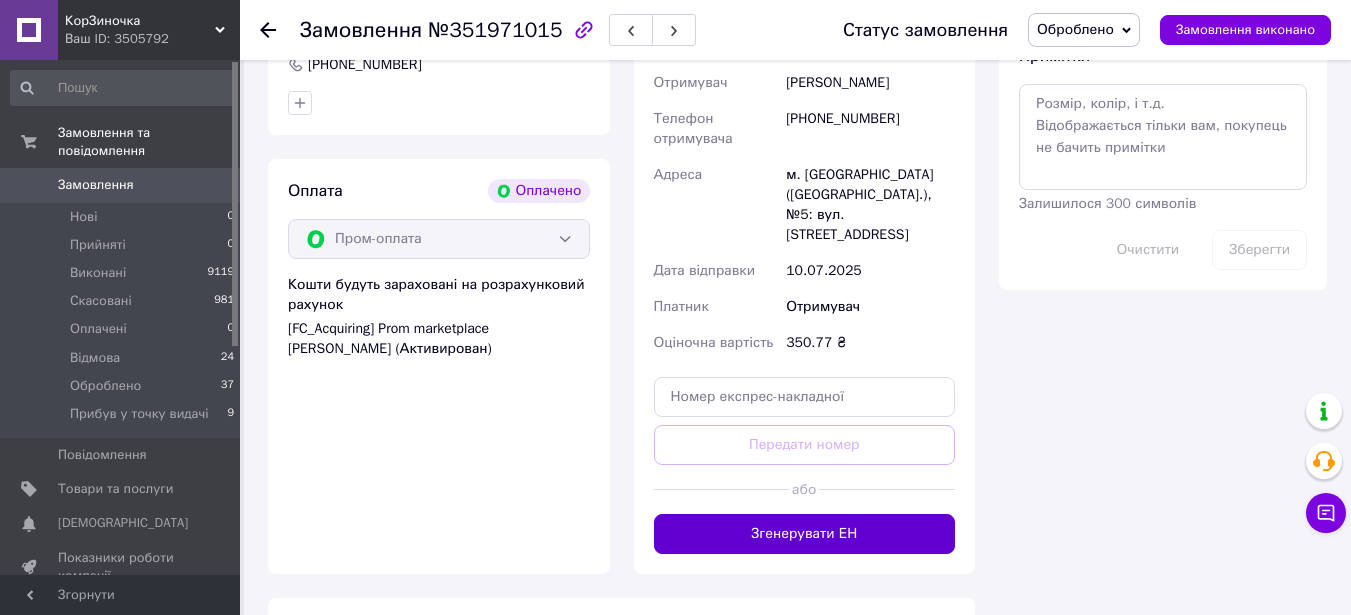 scroll, scrollTop: 1200, scrollLeft: 0, axis: vertical 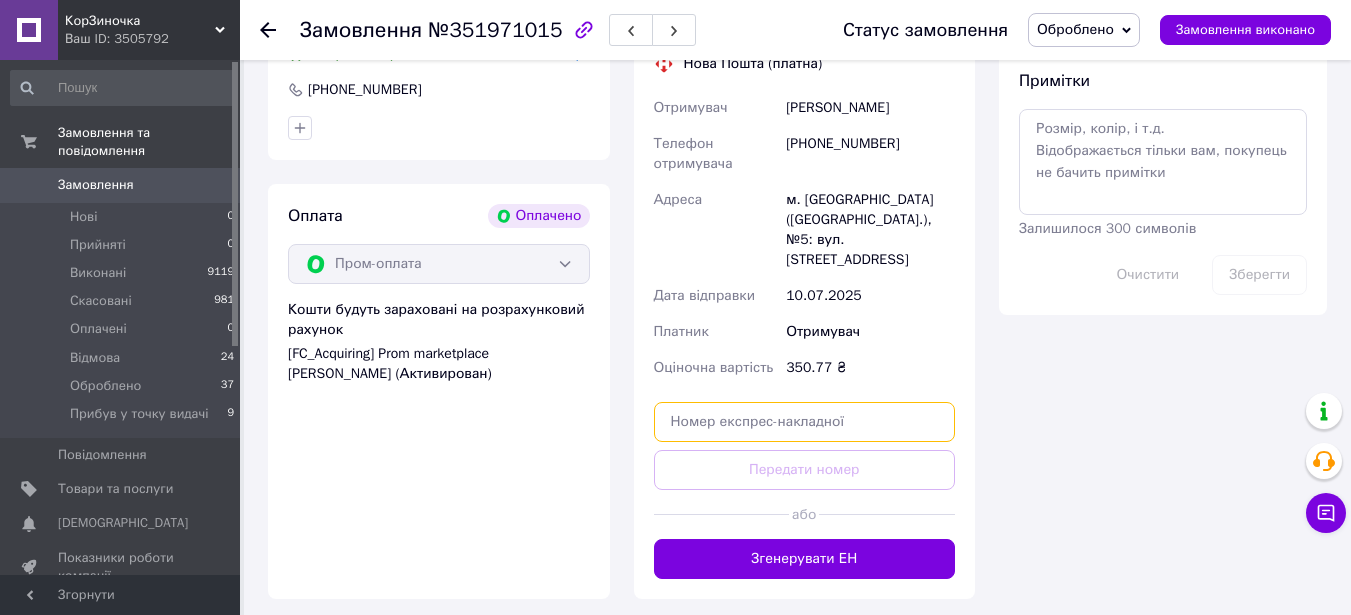 click at bounding box center (805, 422) 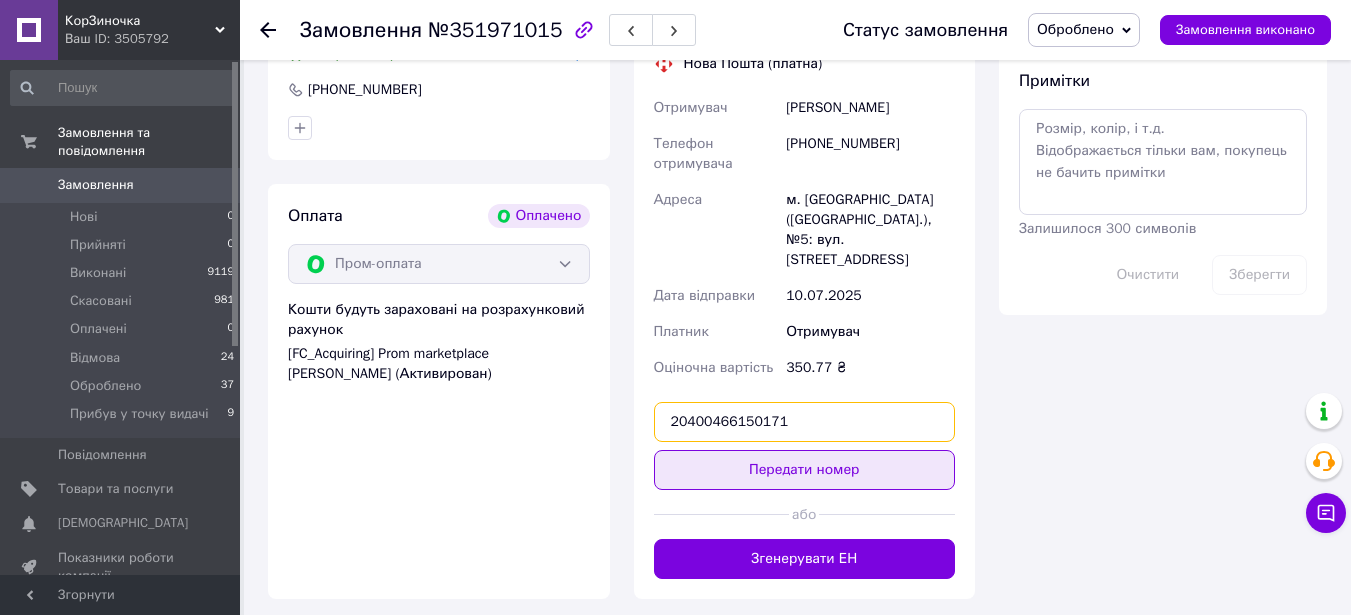 type on "20400466150171" 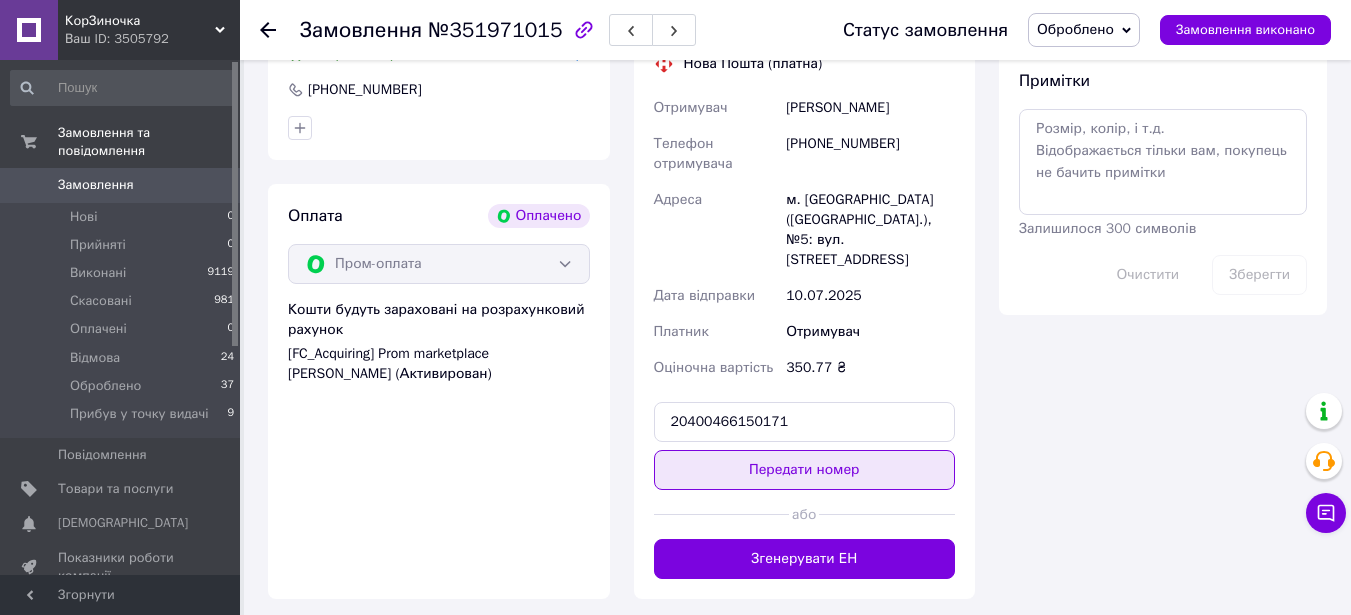 click on "Передати номер" at bounding box center (805, 470) 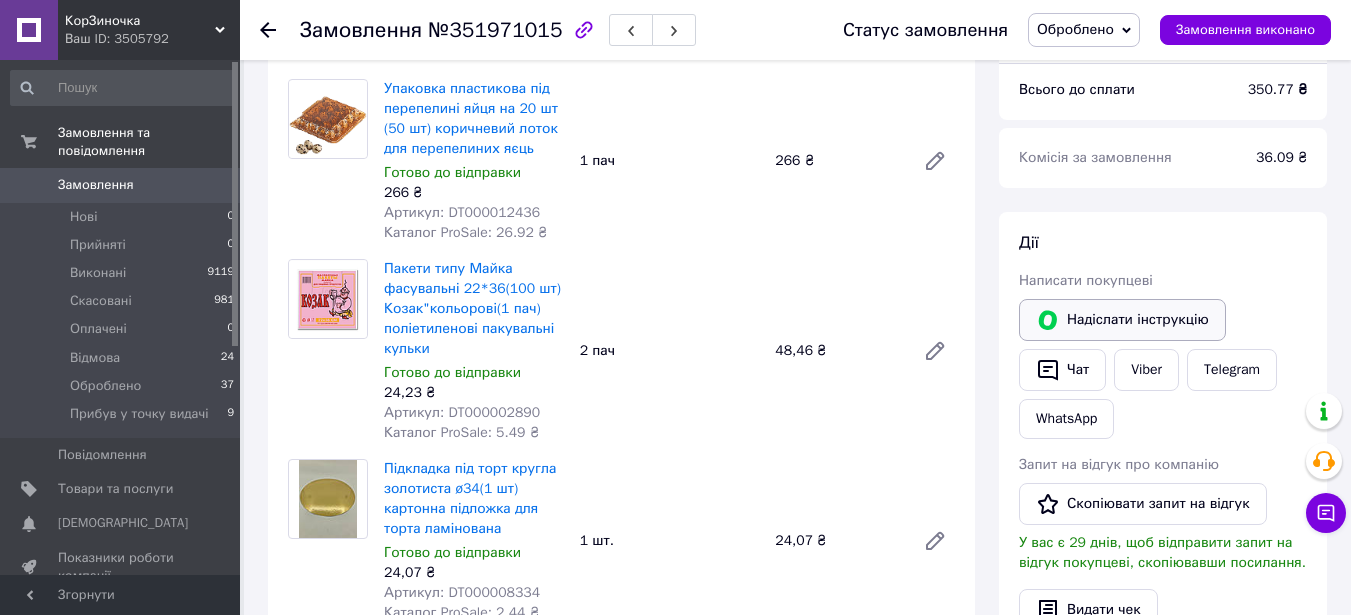 scroll, scrollTop: 200, scrollLeft: 0, axis: vertical 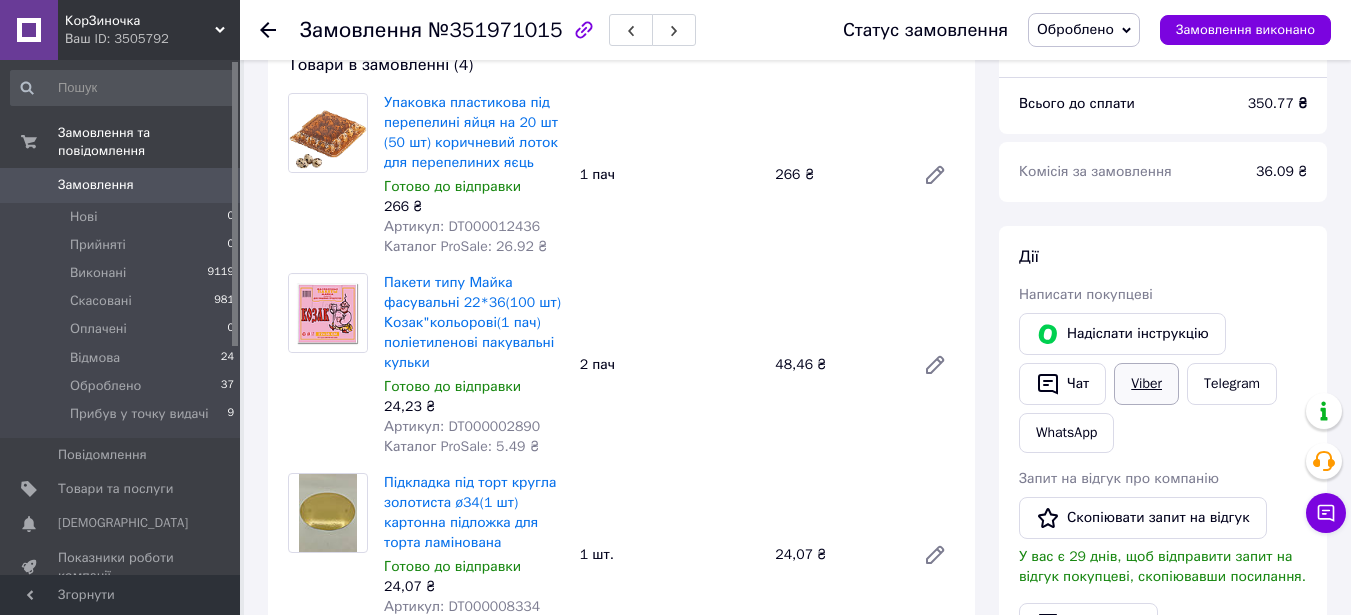 click on "Viber" at bounding box center [1146, 384] 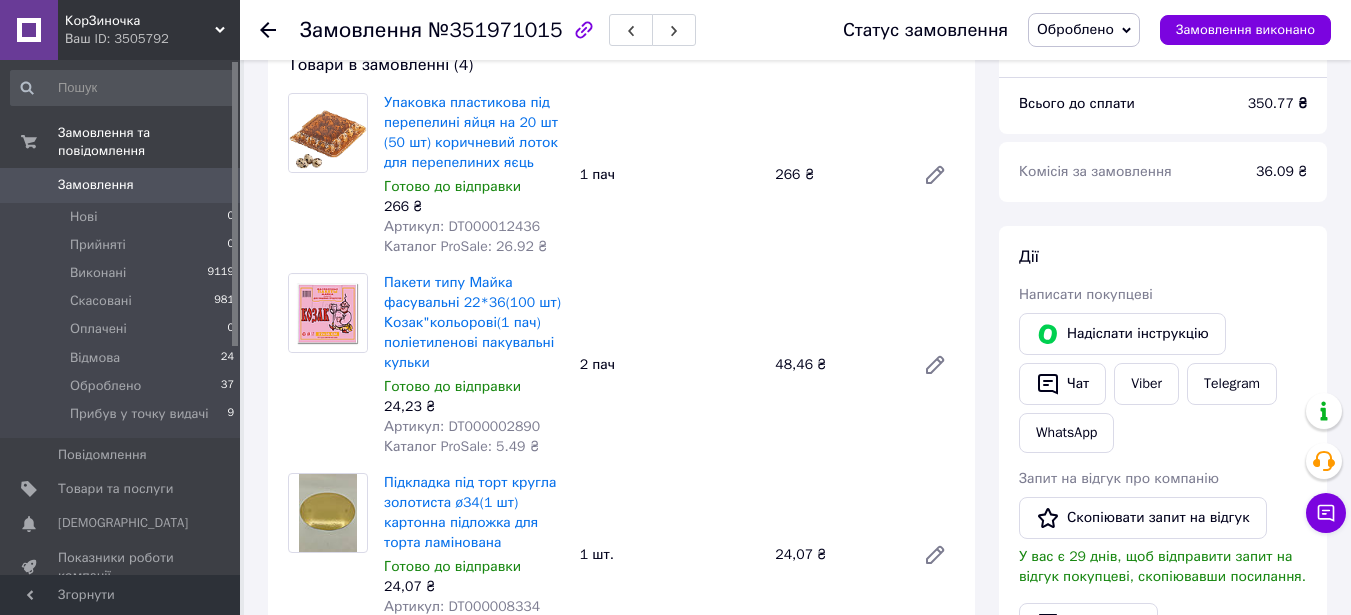 click on "Замовлення" at bounding box center (96, 185) 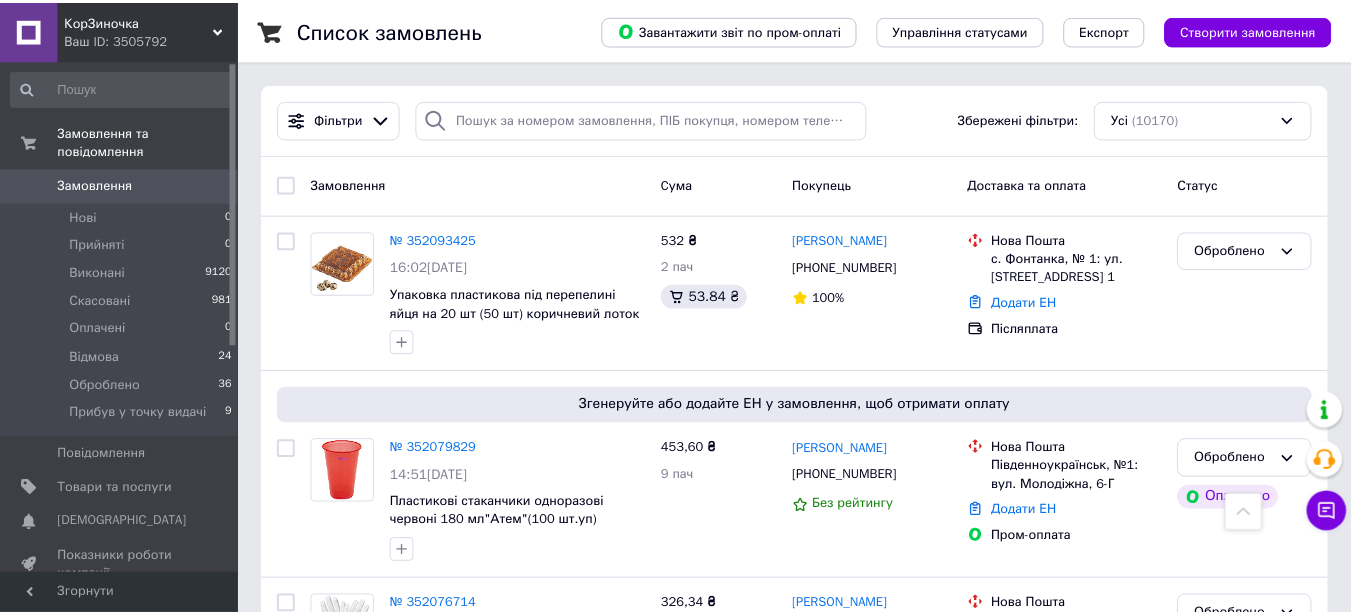 scroll, scrollTop: 1100, scrollLeft: 0, axis: vertical 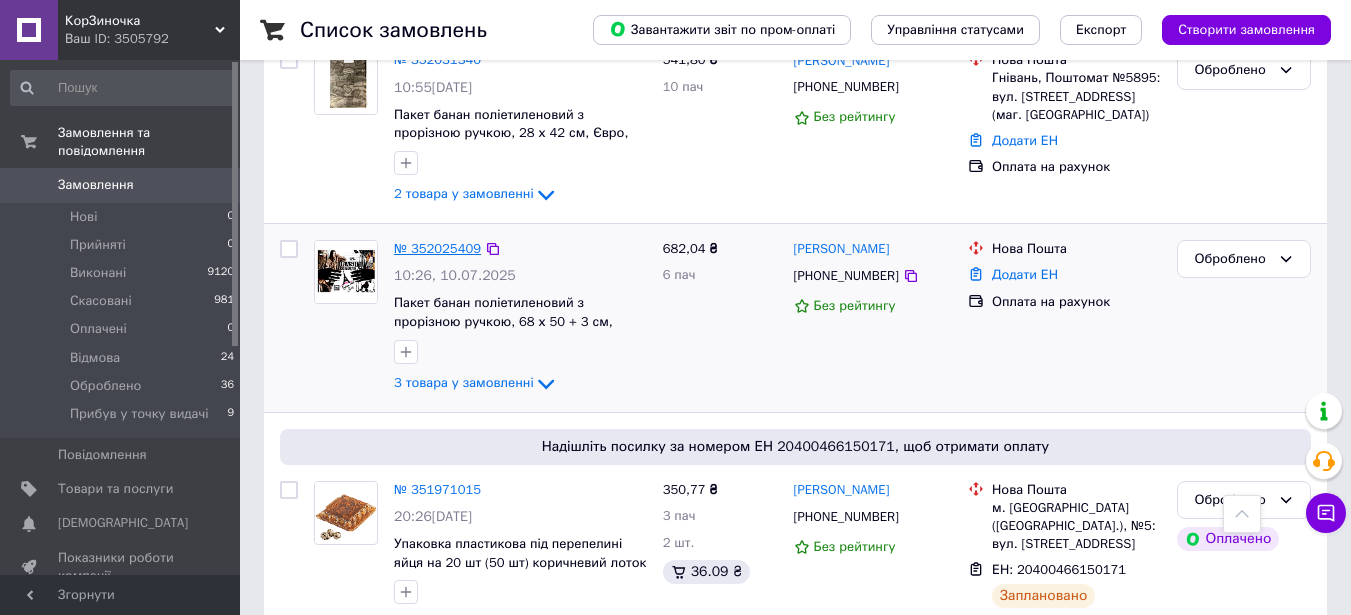 click on "№ 352025409" at bounding box center (437, 248) 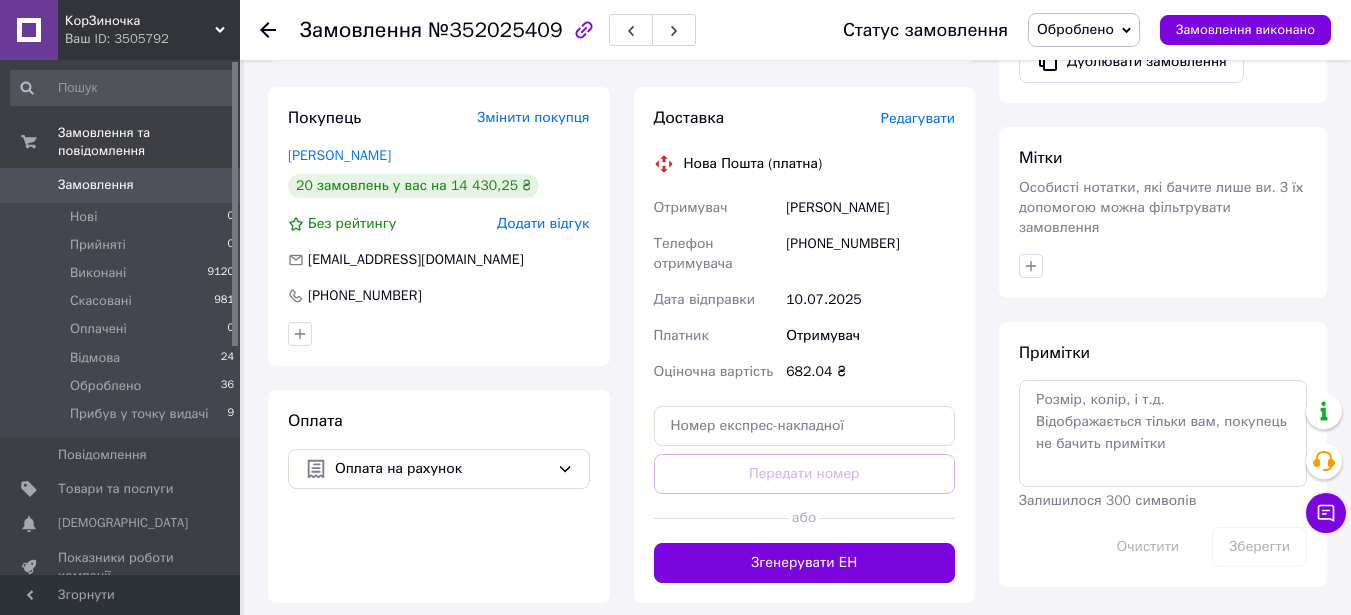 scroll, scrollTop: 775, scrollLeft: 0, axis: vertical 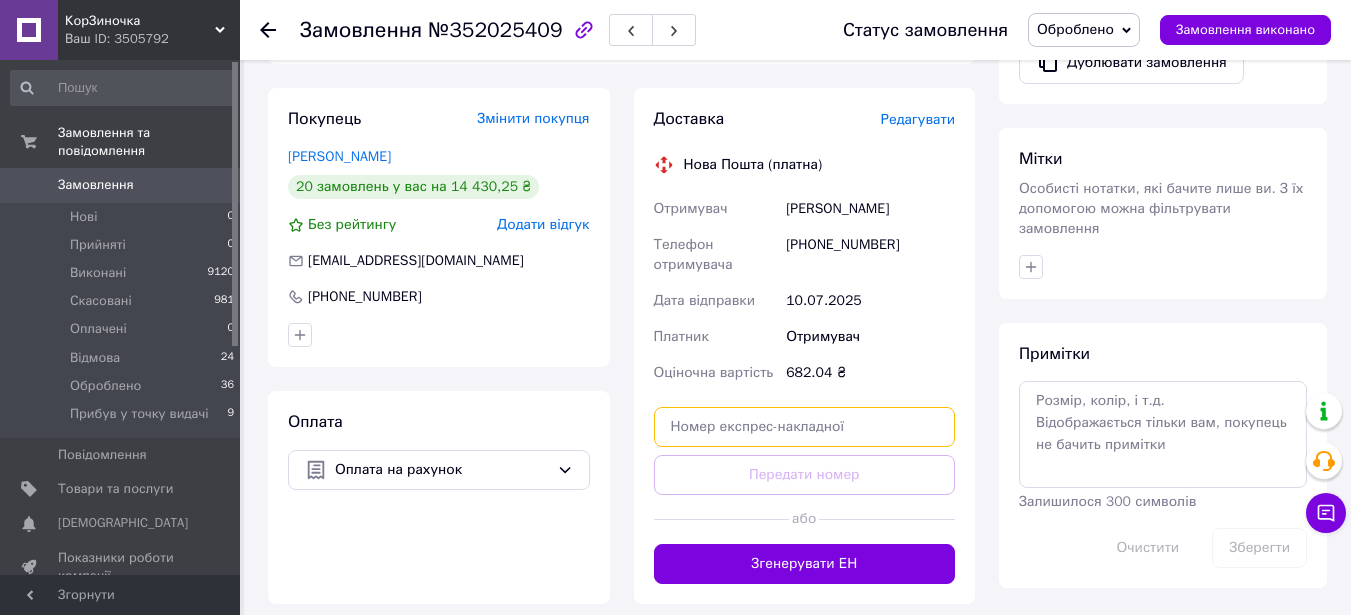 click at bounding box center (805, 427) 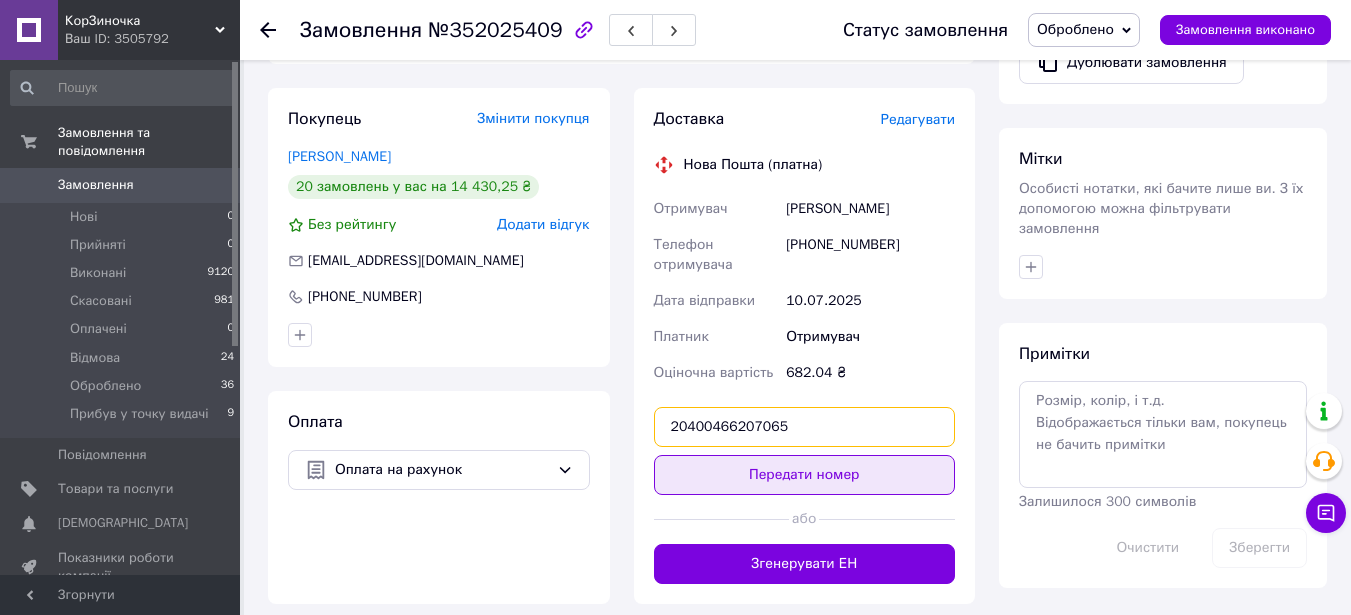 type on "20400466207065" 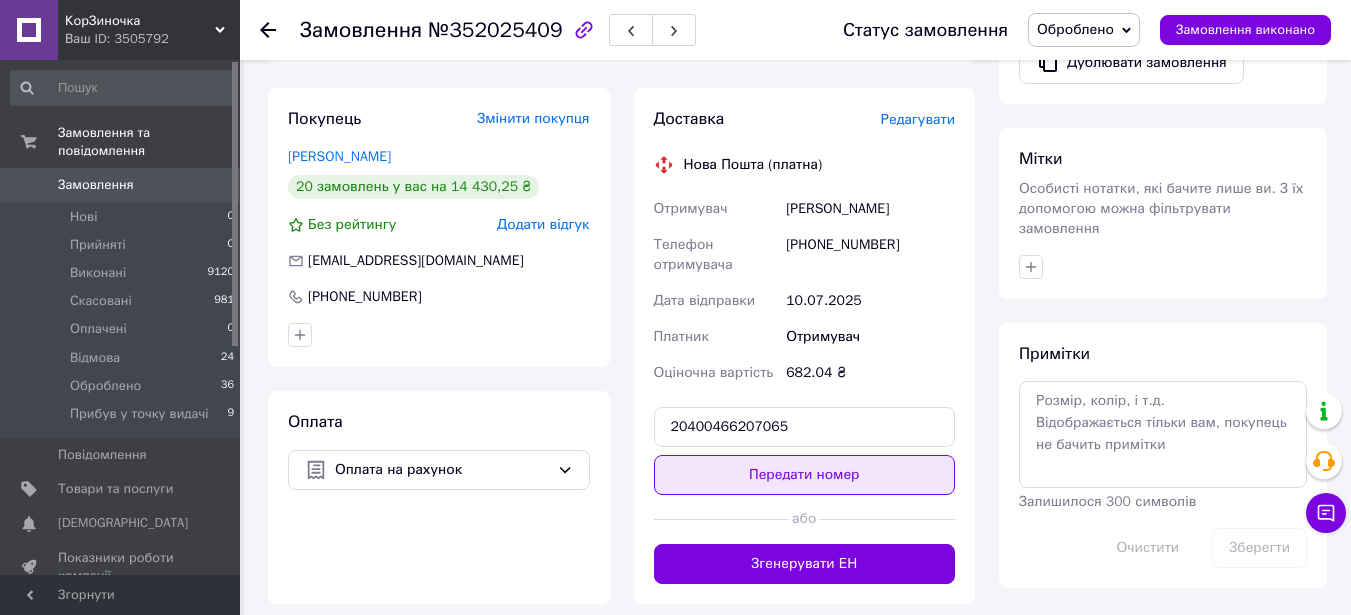 click on "Передати номер" at bounding box center (805, 475) 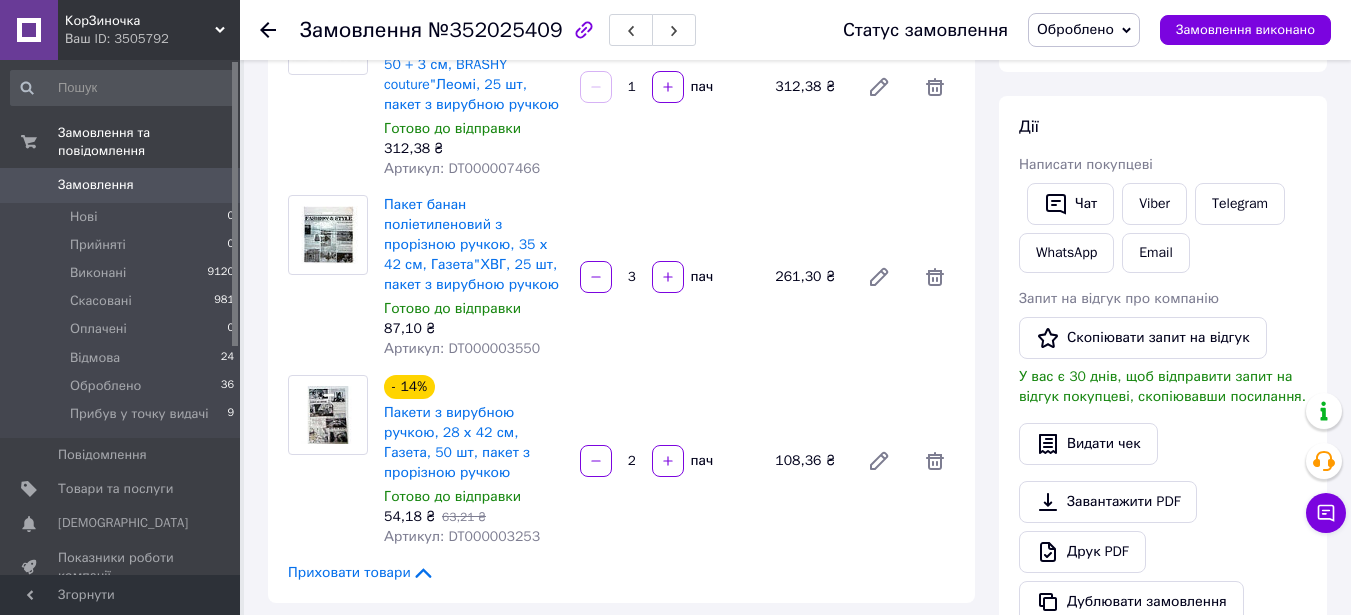 scroll, scrollTop: 175, scrollLeft: 0, axis: vertical 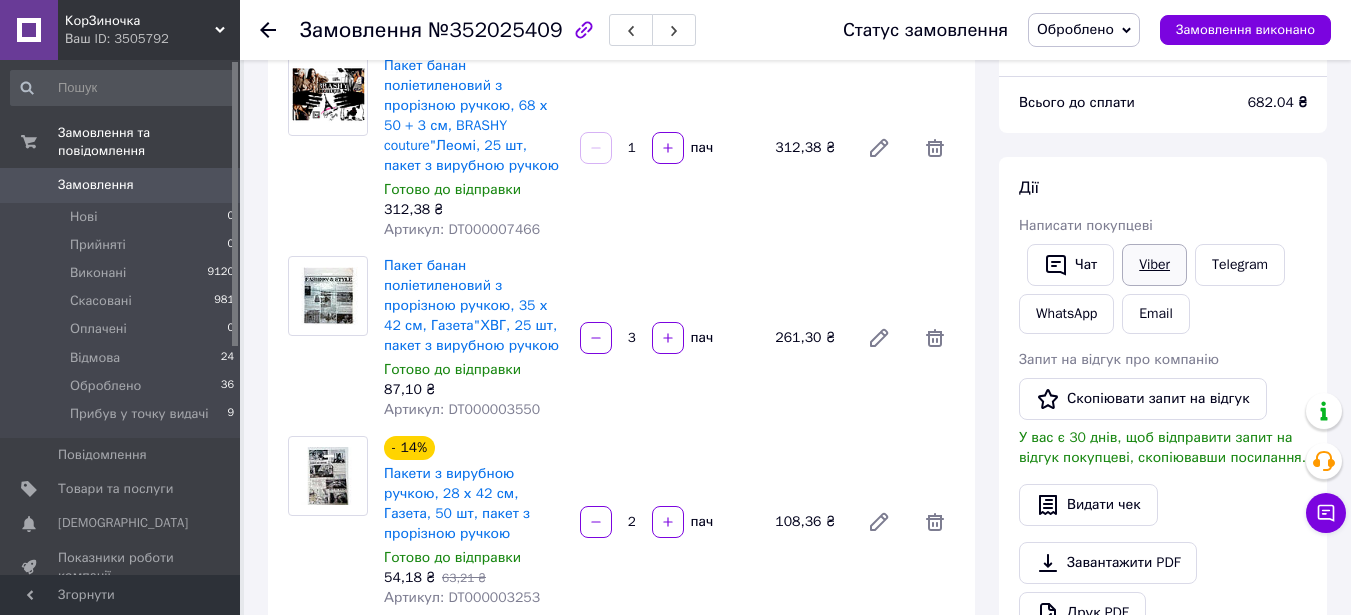 click on "Viber" at bounding box center (1154, 265) 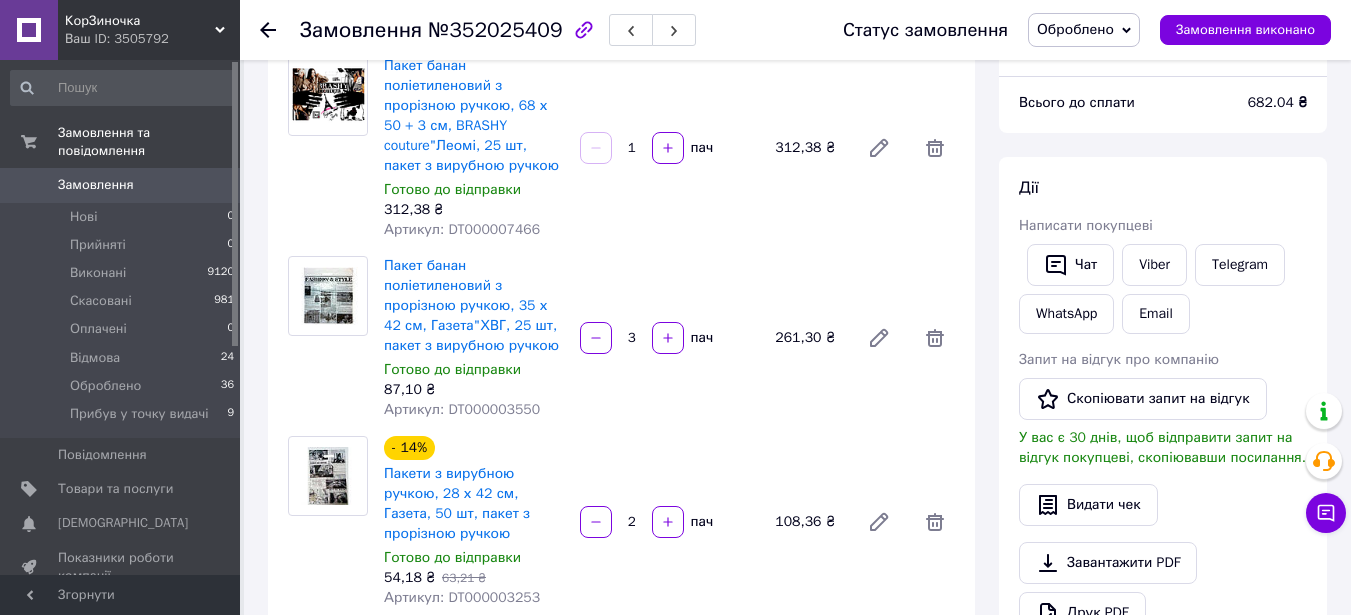click on "Замовлення" at bounding box center (96, 185) 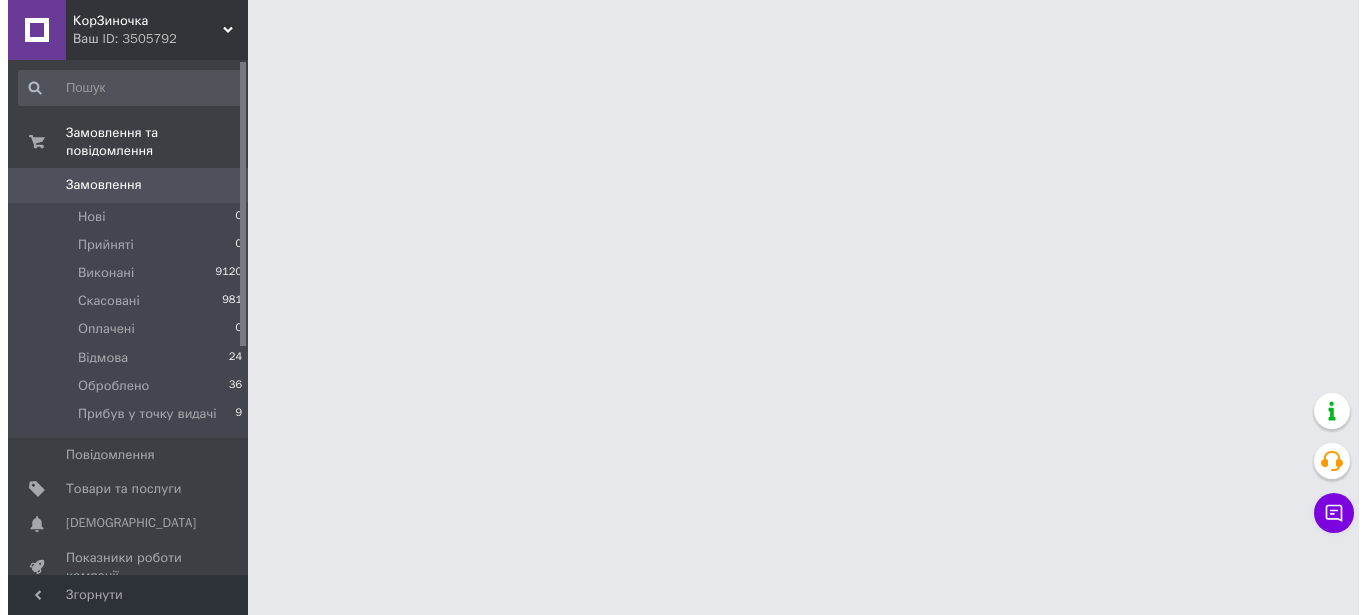 scroll, scrollTop: 0, scrollLeft: 0, axis: both 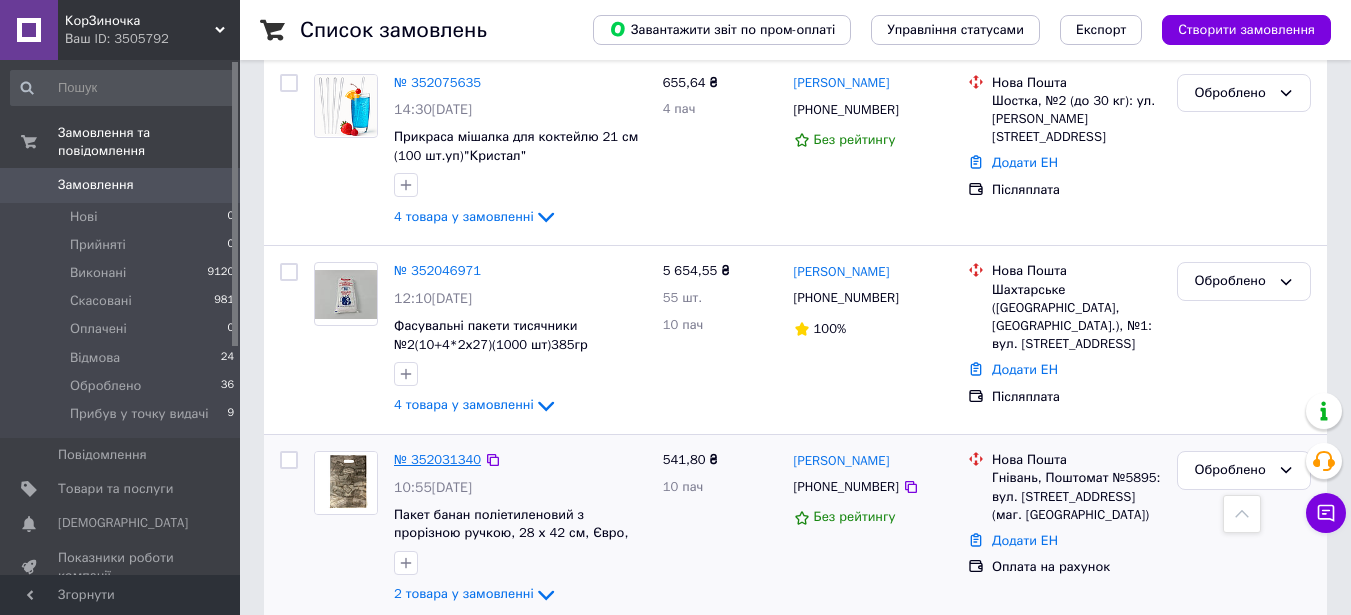 click on "№ 352031340" at bounding box center [437, 459] 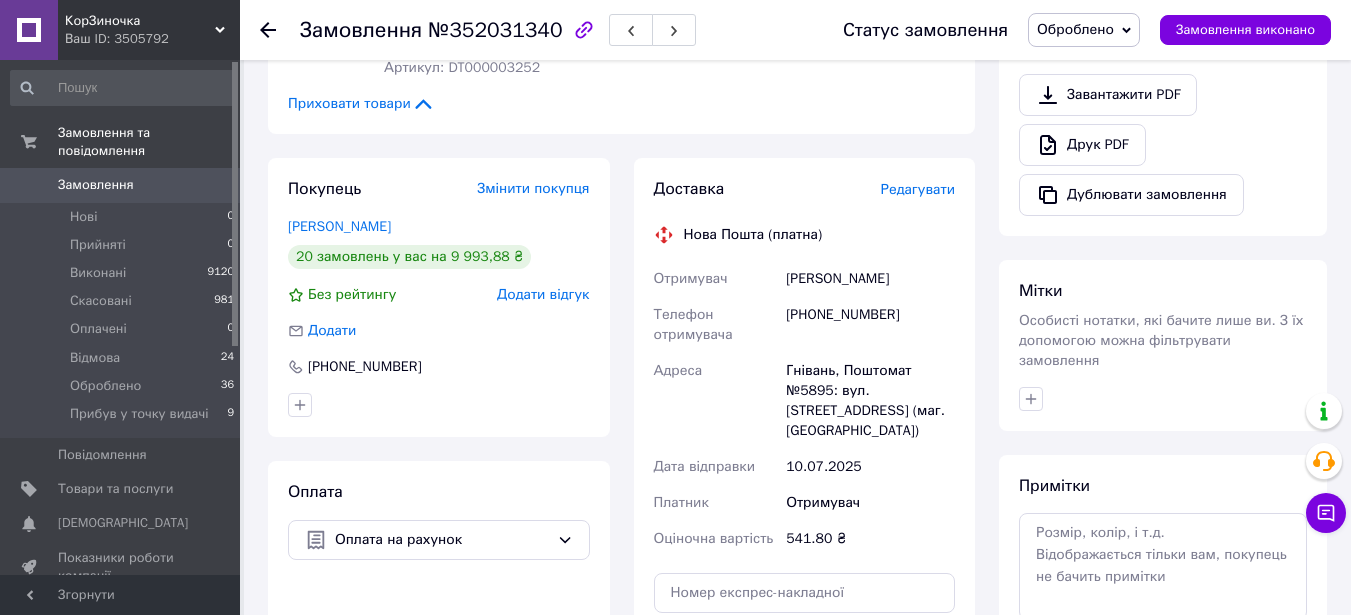 scroll, scrollTop: 700, scrollLeft: 0, axis: vertical 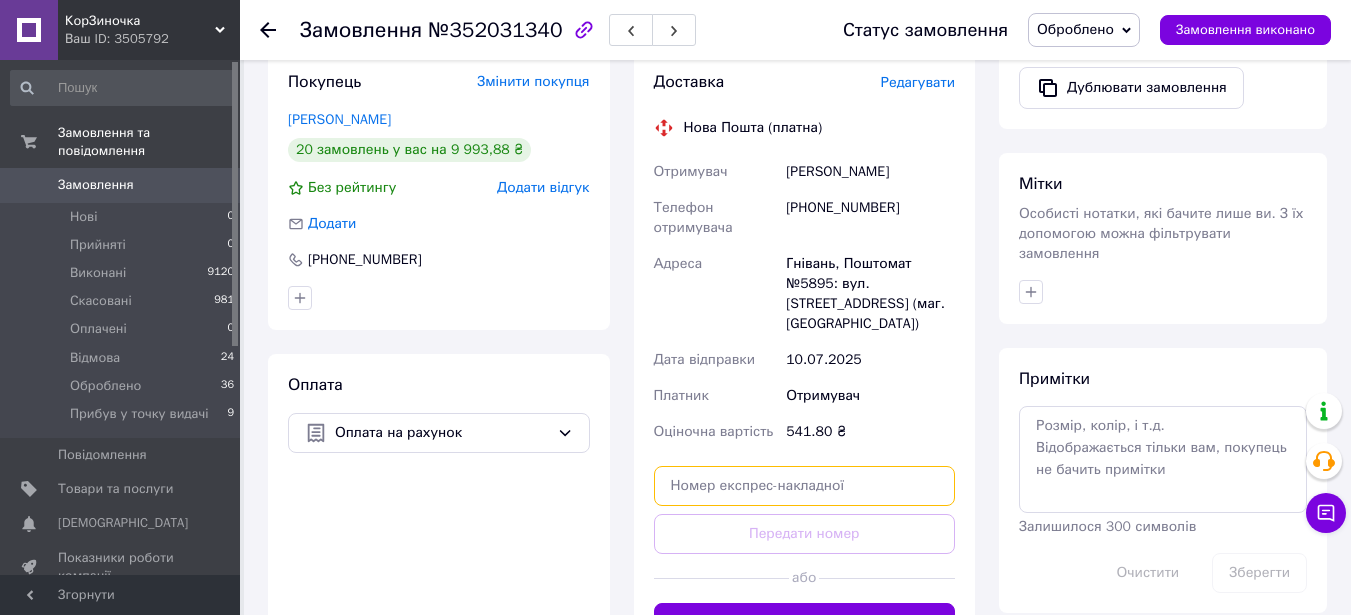 click at bounding box center (805, 486) 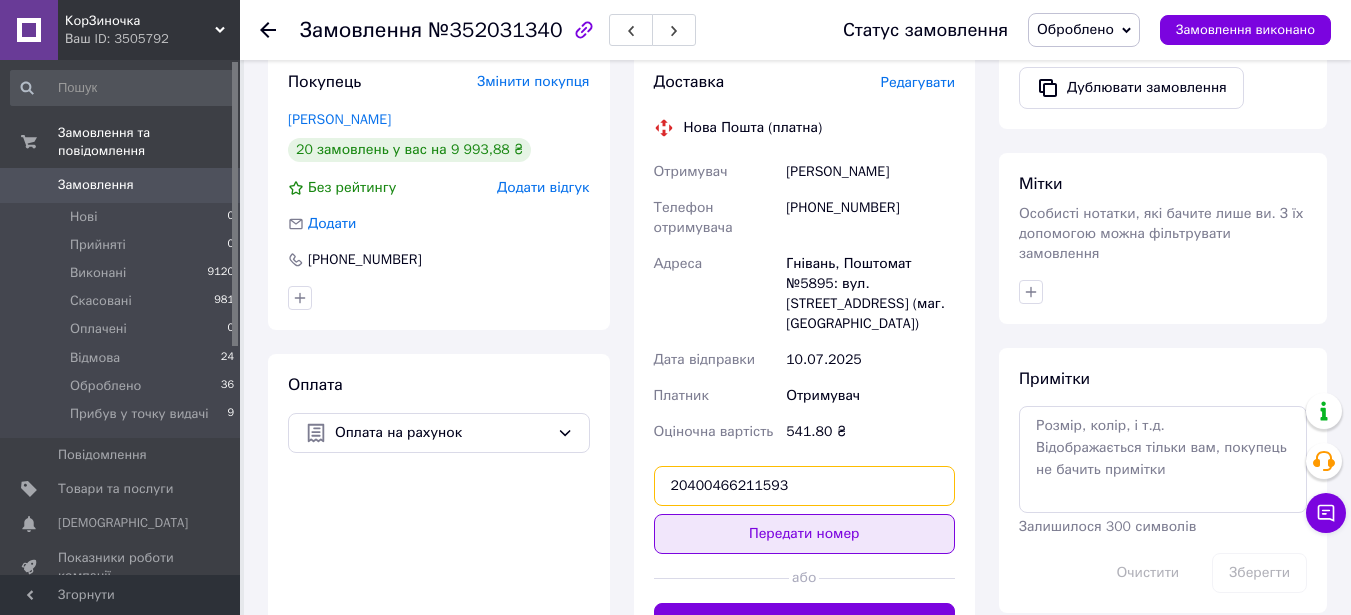 type on "20400466211593" 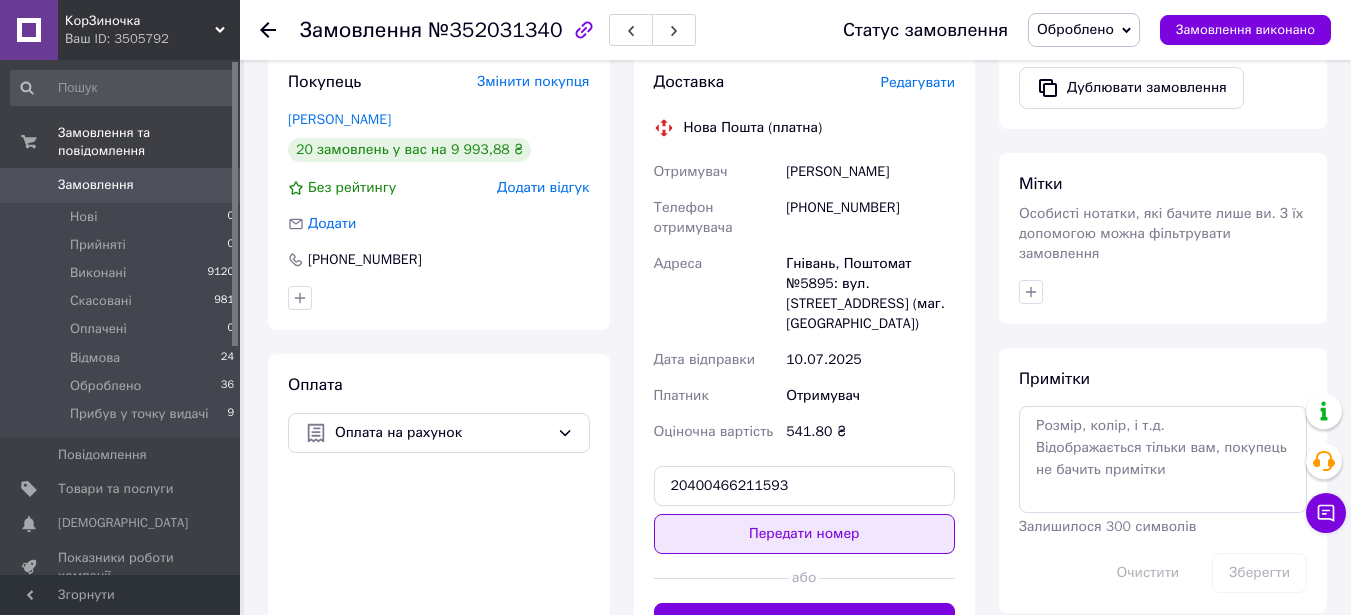 click on "Передати номер" at bounding box center (805, 534) 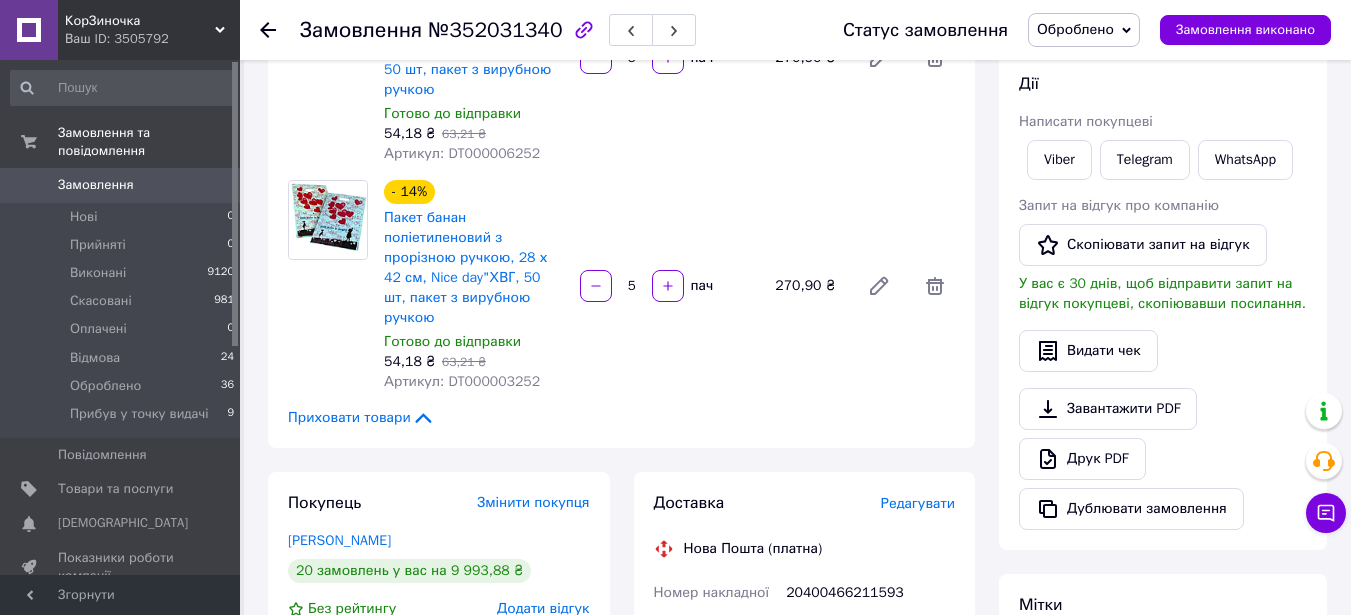 scroll, scrollTop: 200, scrollLeft: 0, axis: vertical 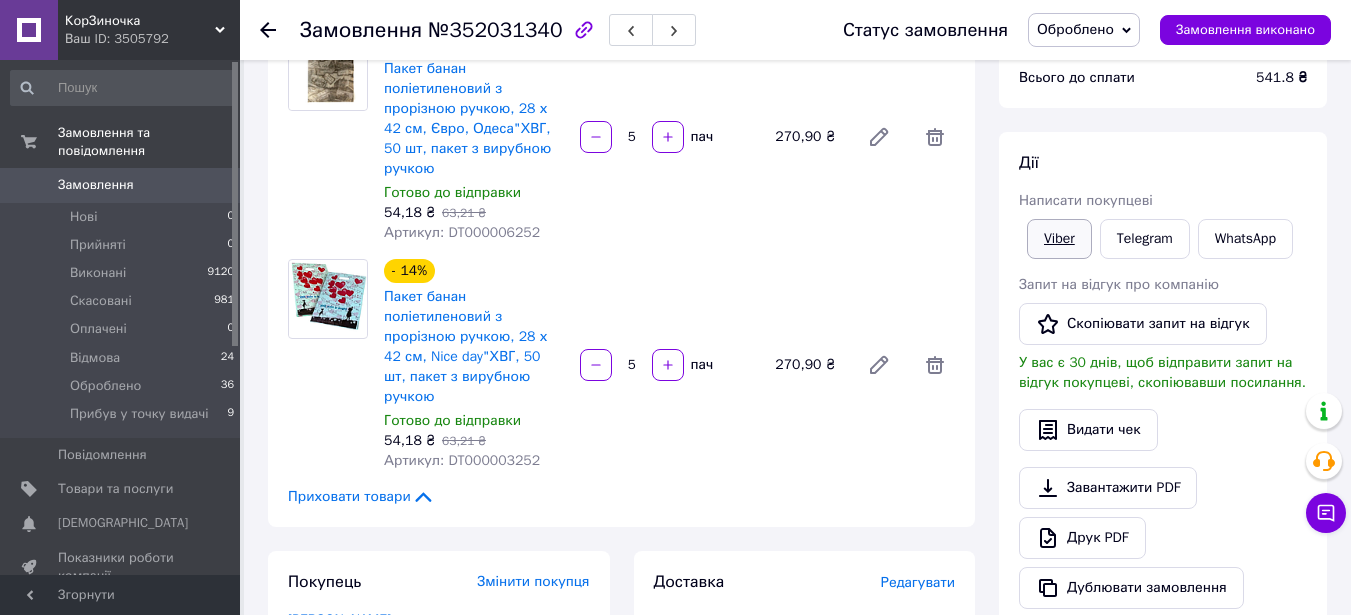 click on "Viber" at bounding box center [1059, 239] 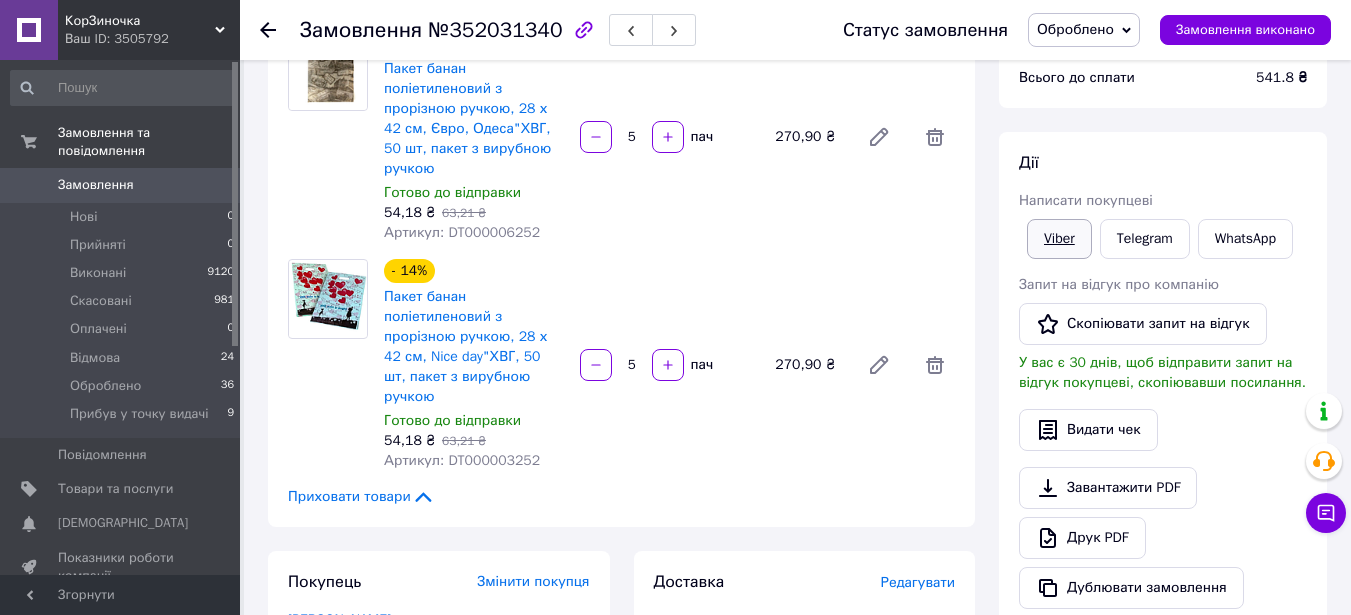 click on "Viber" at bounding box center (1059, 239) 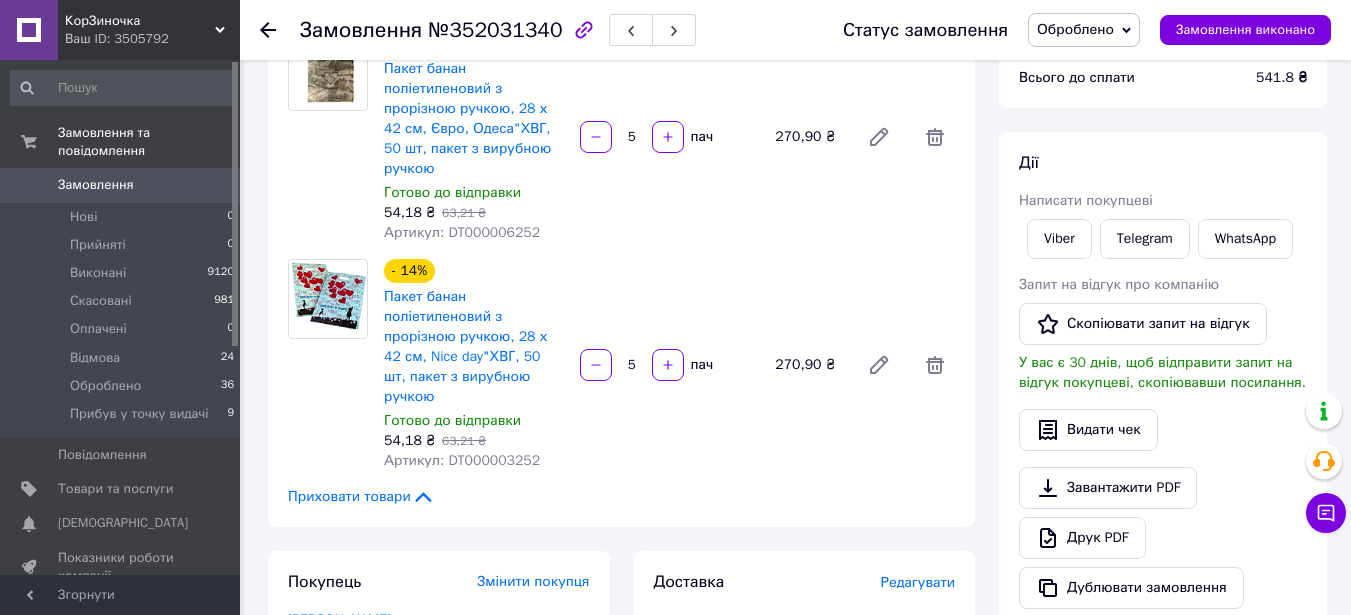 click on "Замовлення" at bounding box center [96, 185] 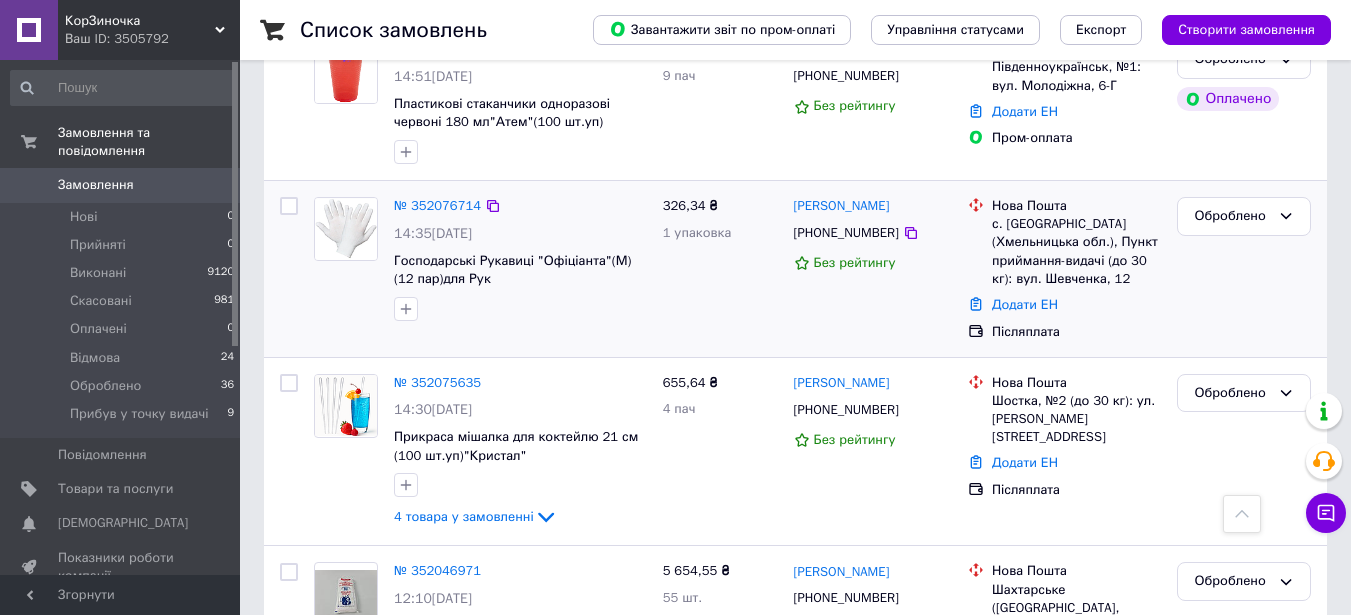 scroll, scrollTop: 500, scrollLeft: 0, axis: vertical 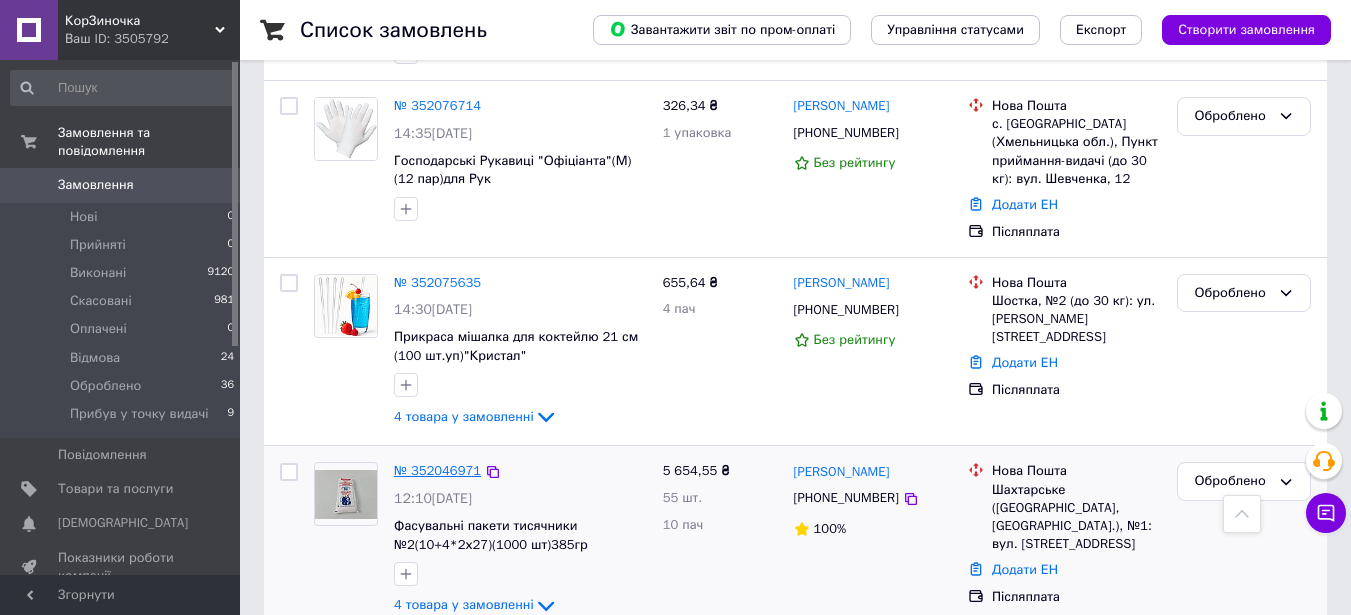 click on "№ 352046971" at bounding box center [437, 470] 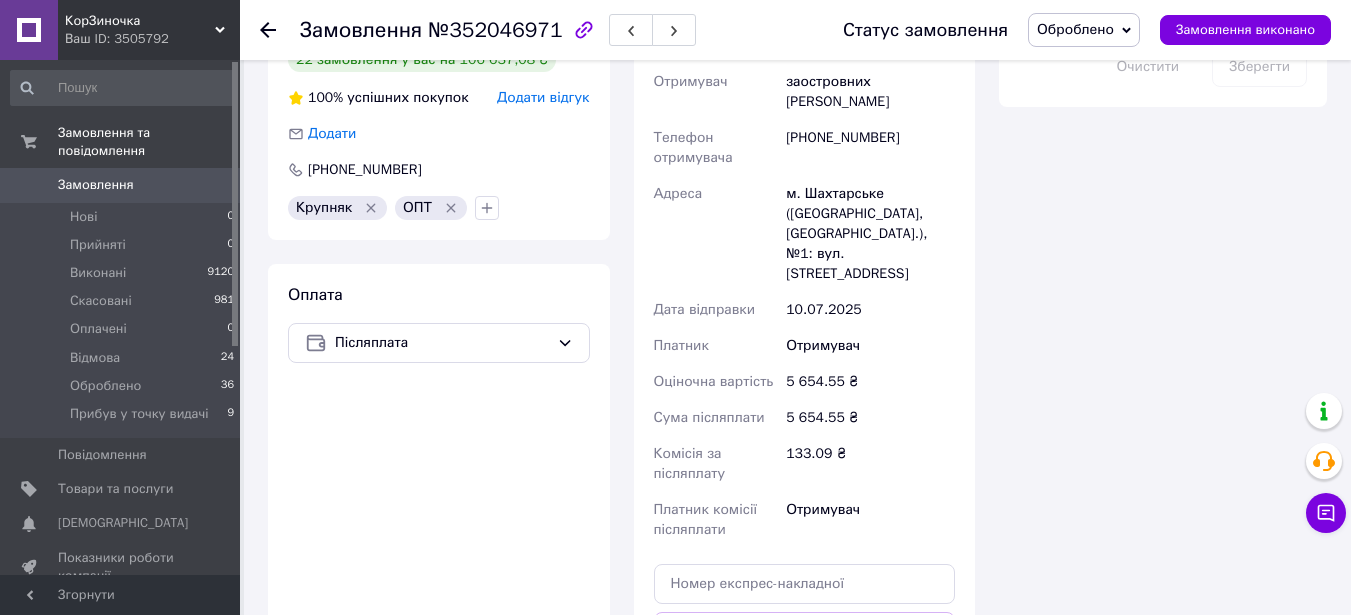 scroll, scrollTop: 1300, scrollLeft: 0, axis: vertical 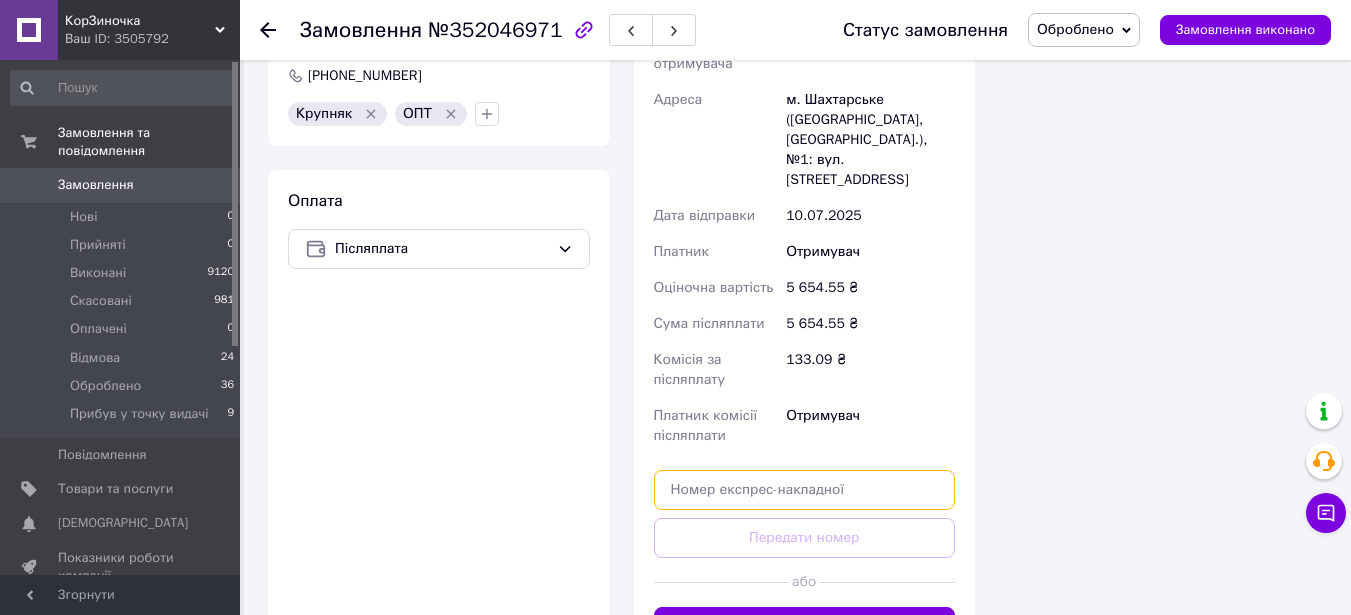 click at bounding box center [805, 490] 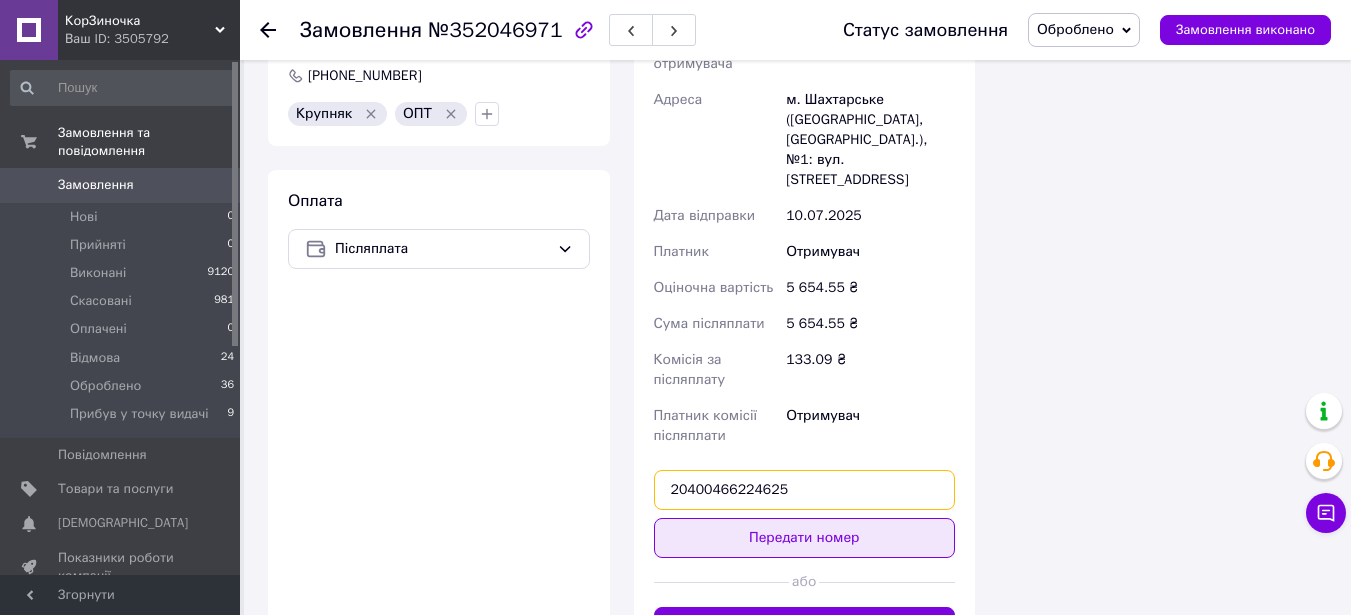 type on "20400466224625" 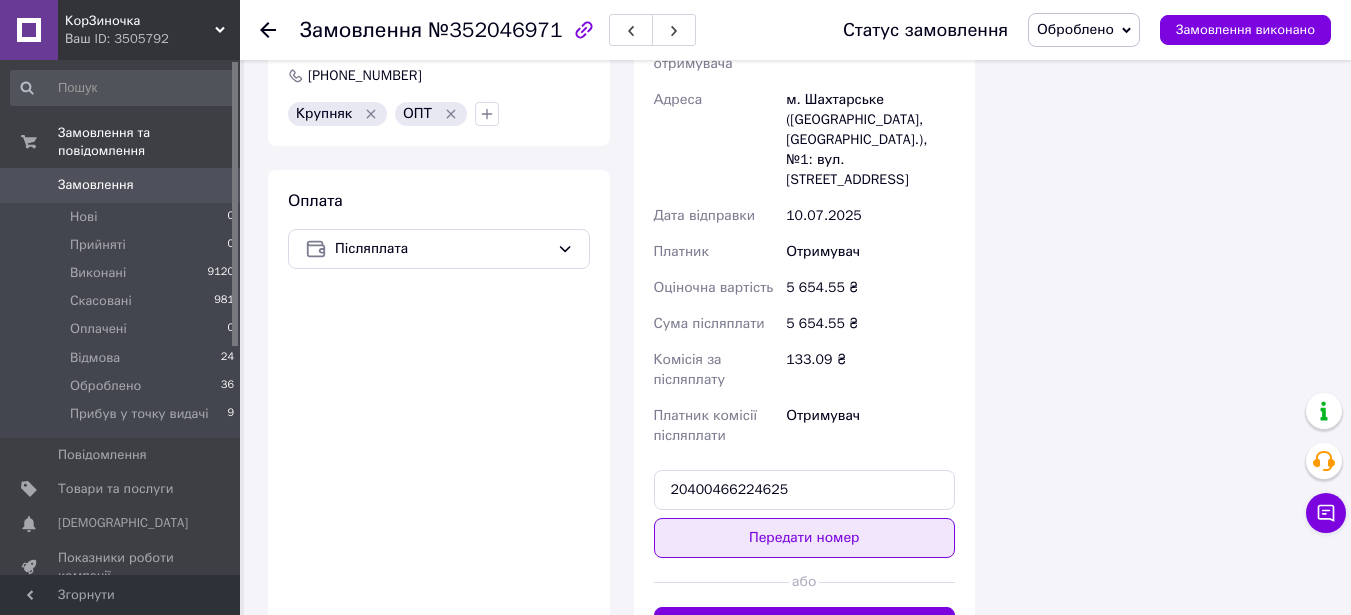 click on "Передати номер" at bounding box center [805, 538] 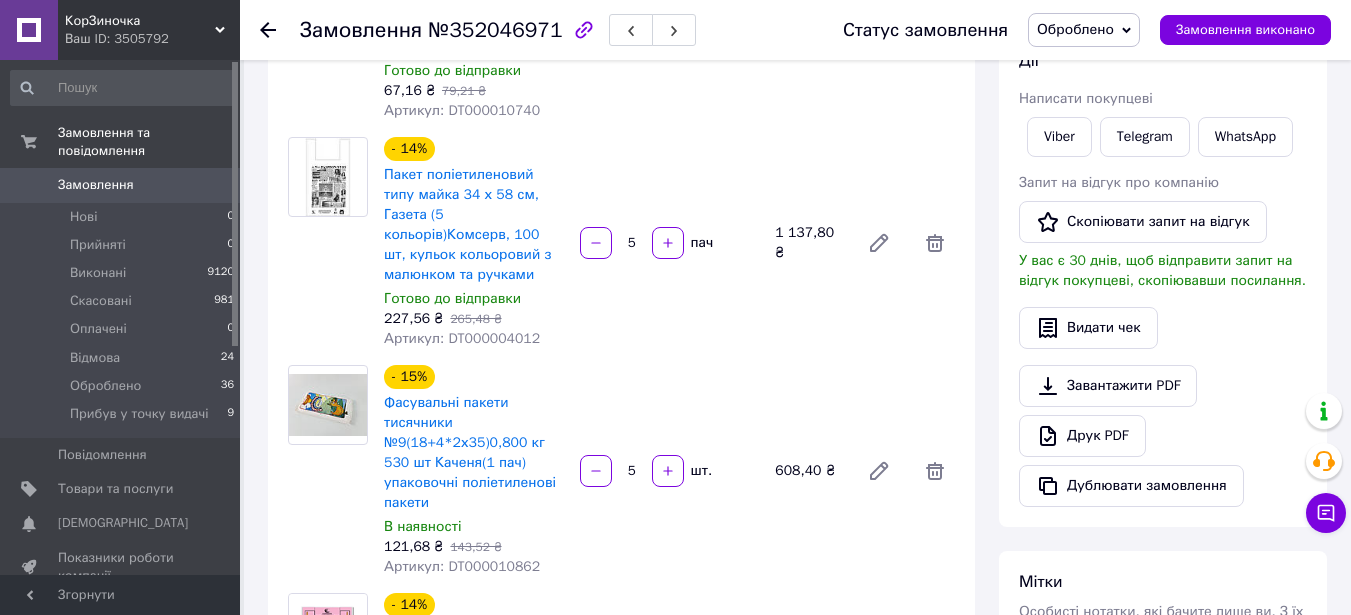 scroll, scrollTop: 300, scrollLeft: 0, axis: vertical 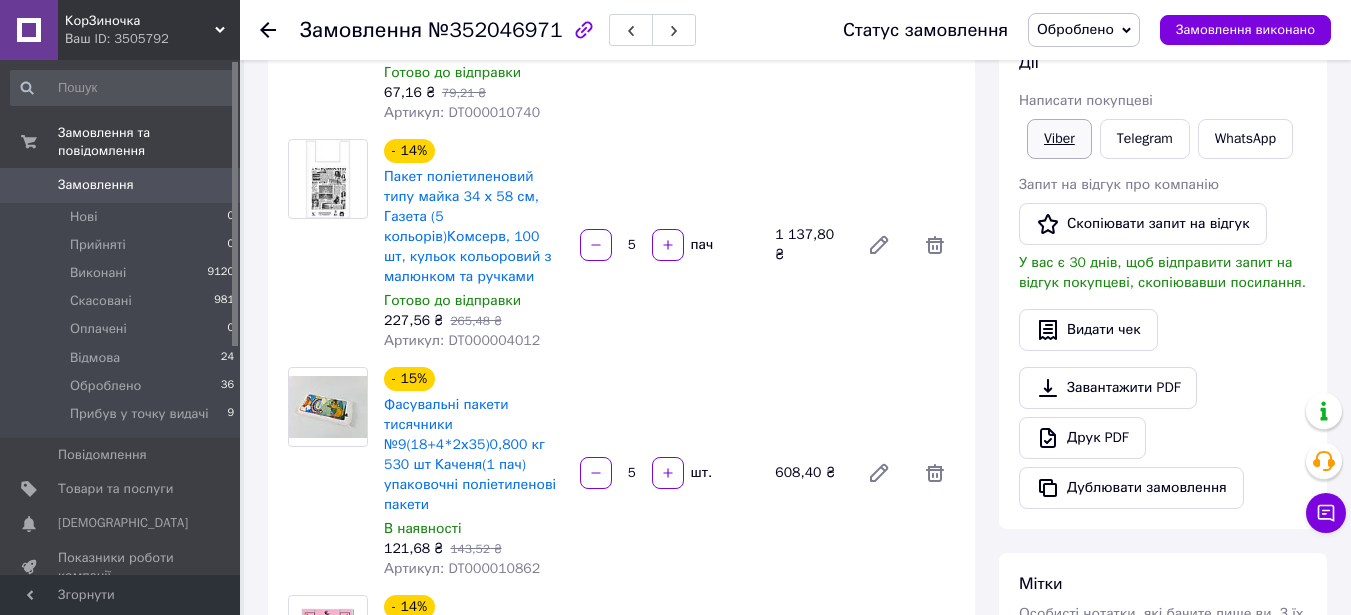 click on "Viber" at bounding box center (1059, 139) 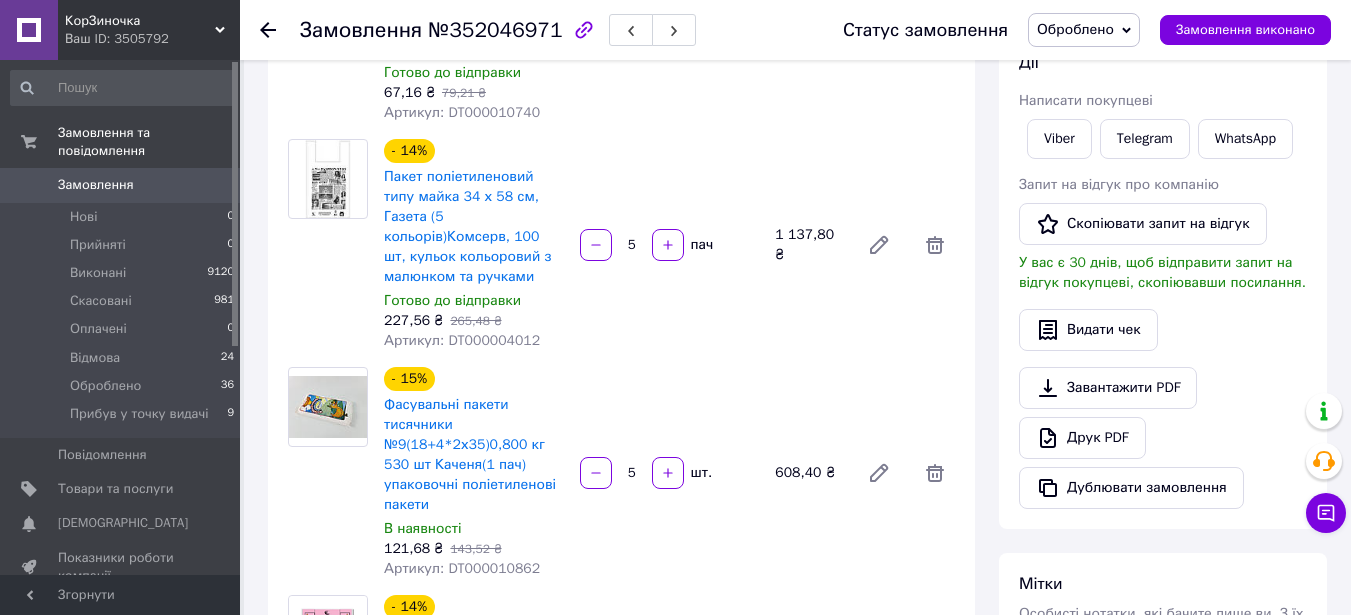 click on "Замовлення" at bounding box center (96, 185) 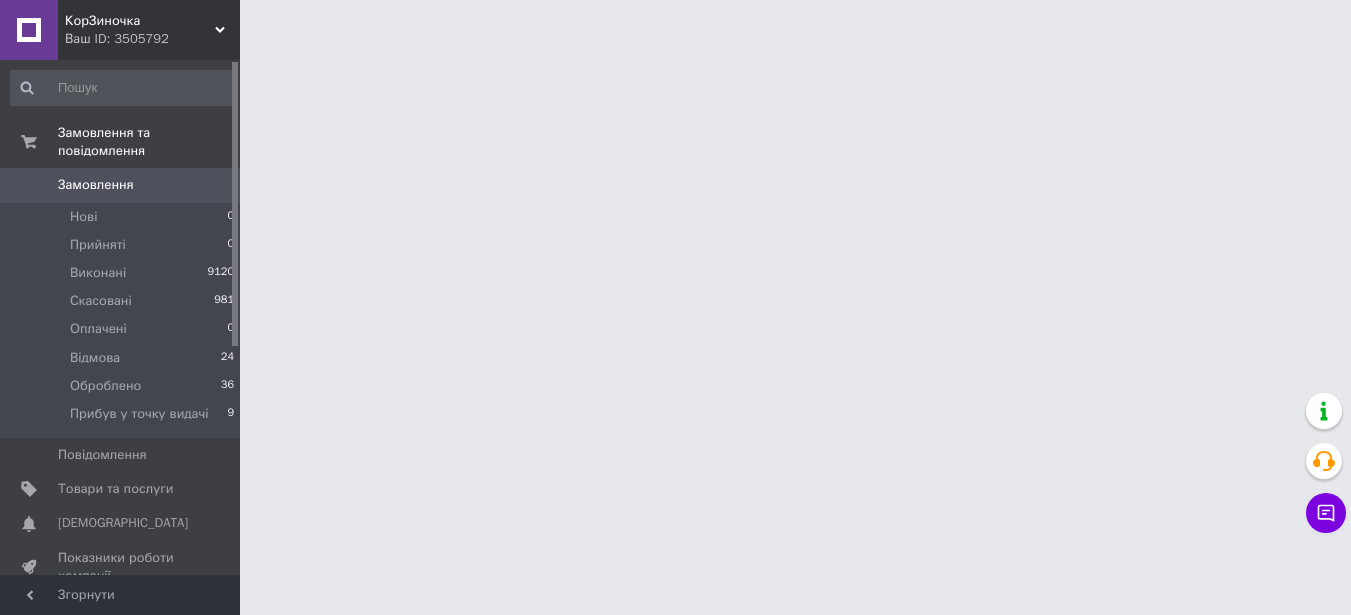 scroll, scrollTop: 0, scrollLeft: 0, axis: both 